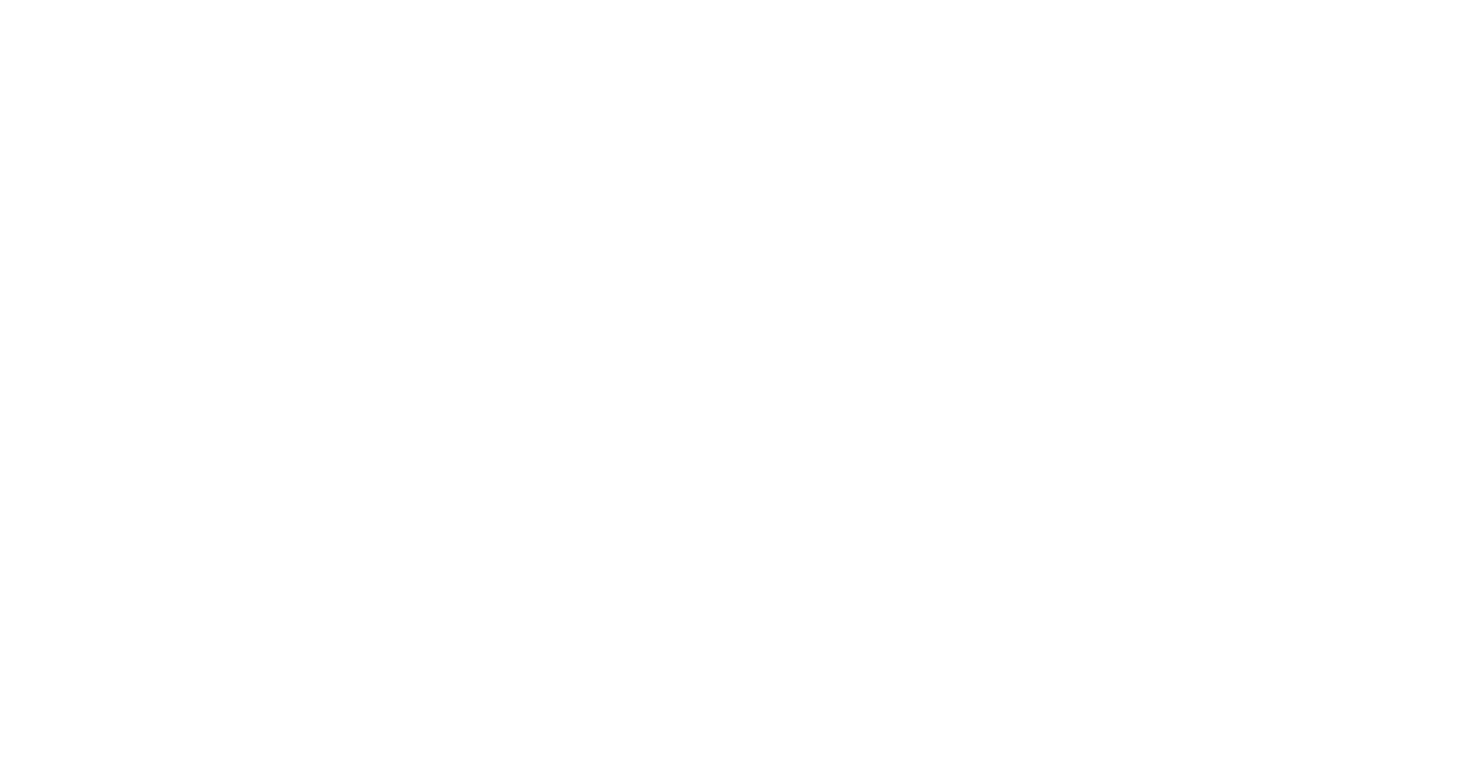 scroll, scrollTop: 0, scrollLeft: 0, axis: both 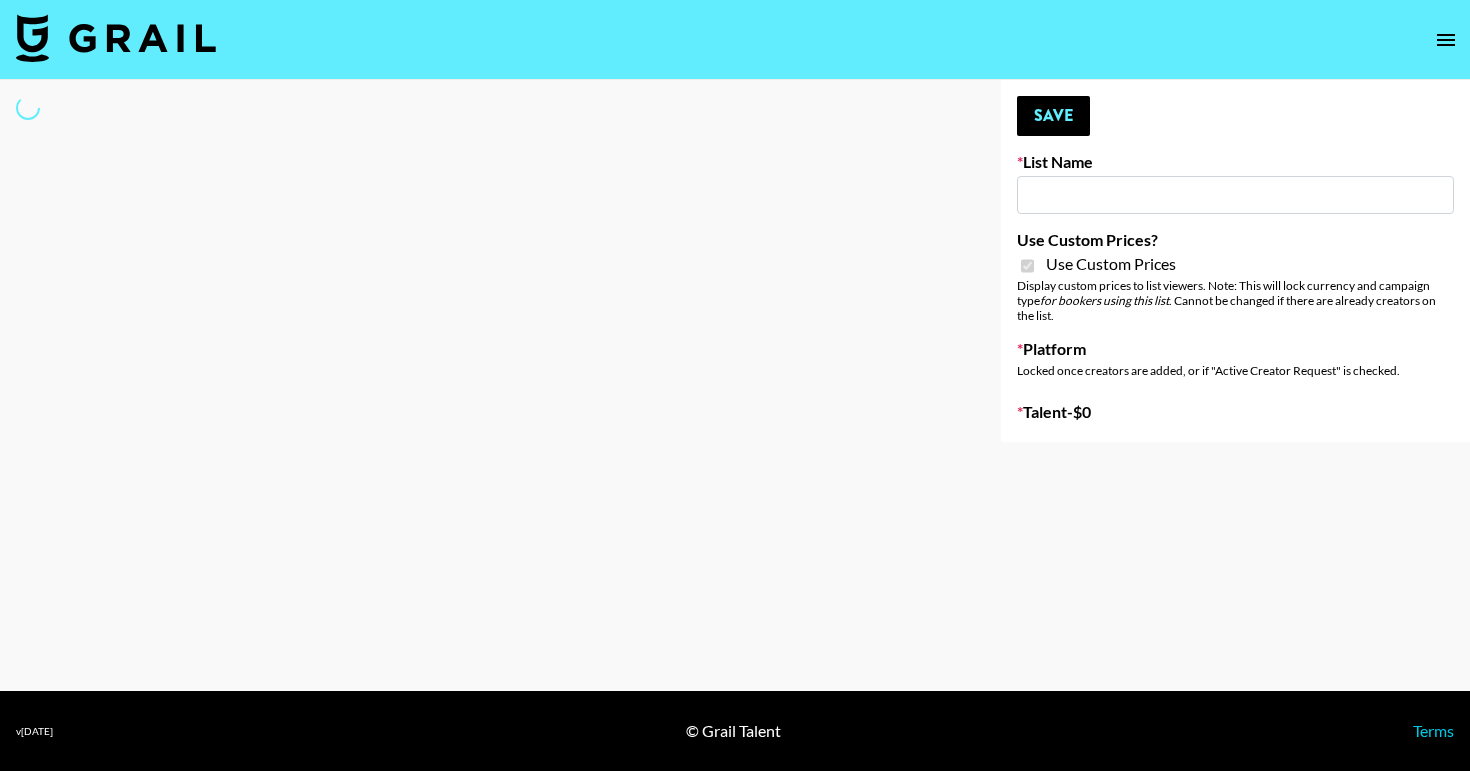 type on "IRL Activation for IG Creators in [GEOGRAPHIC_DATA]" 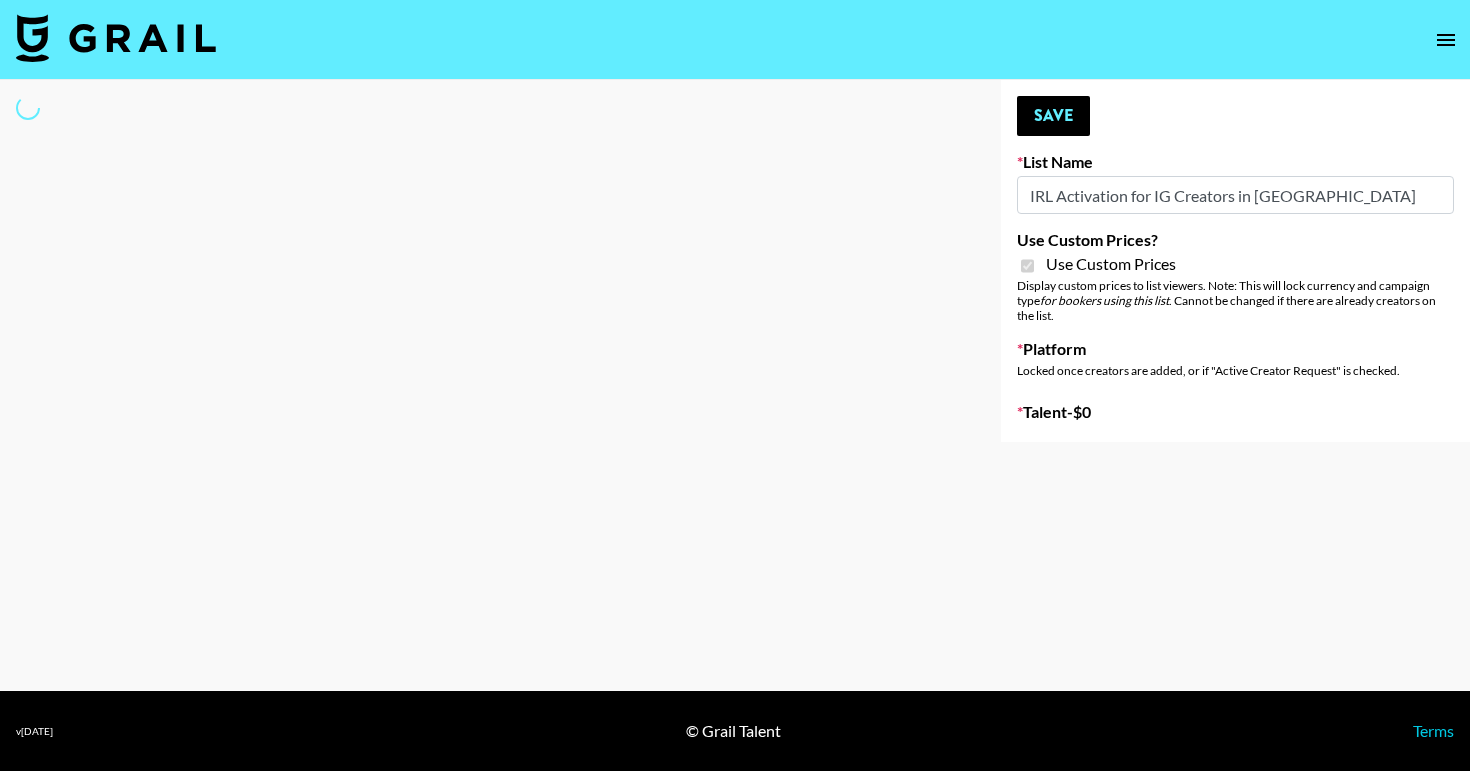 select on "Brand" 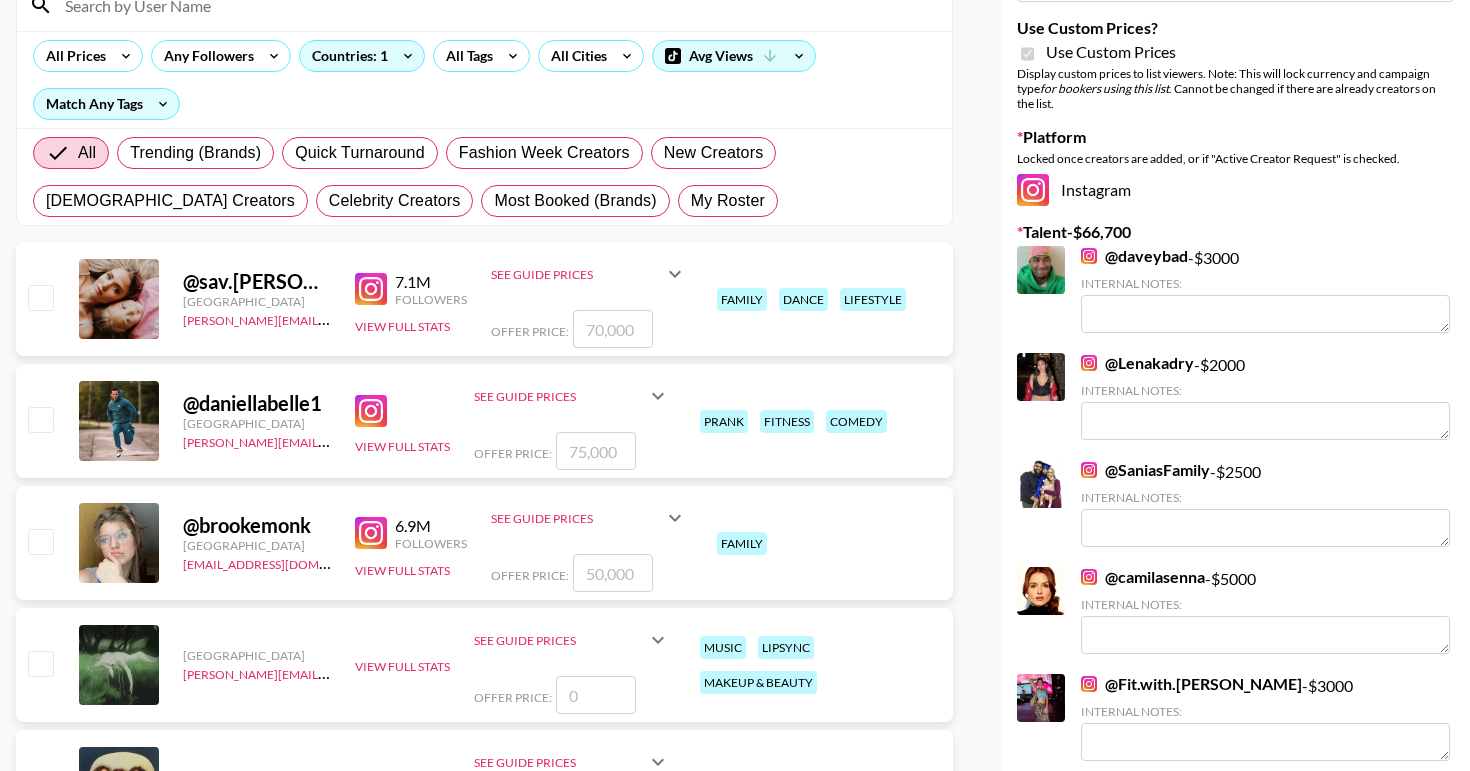 scroll, scrollTop: 92, scrollLeft: 0, axis: vertical 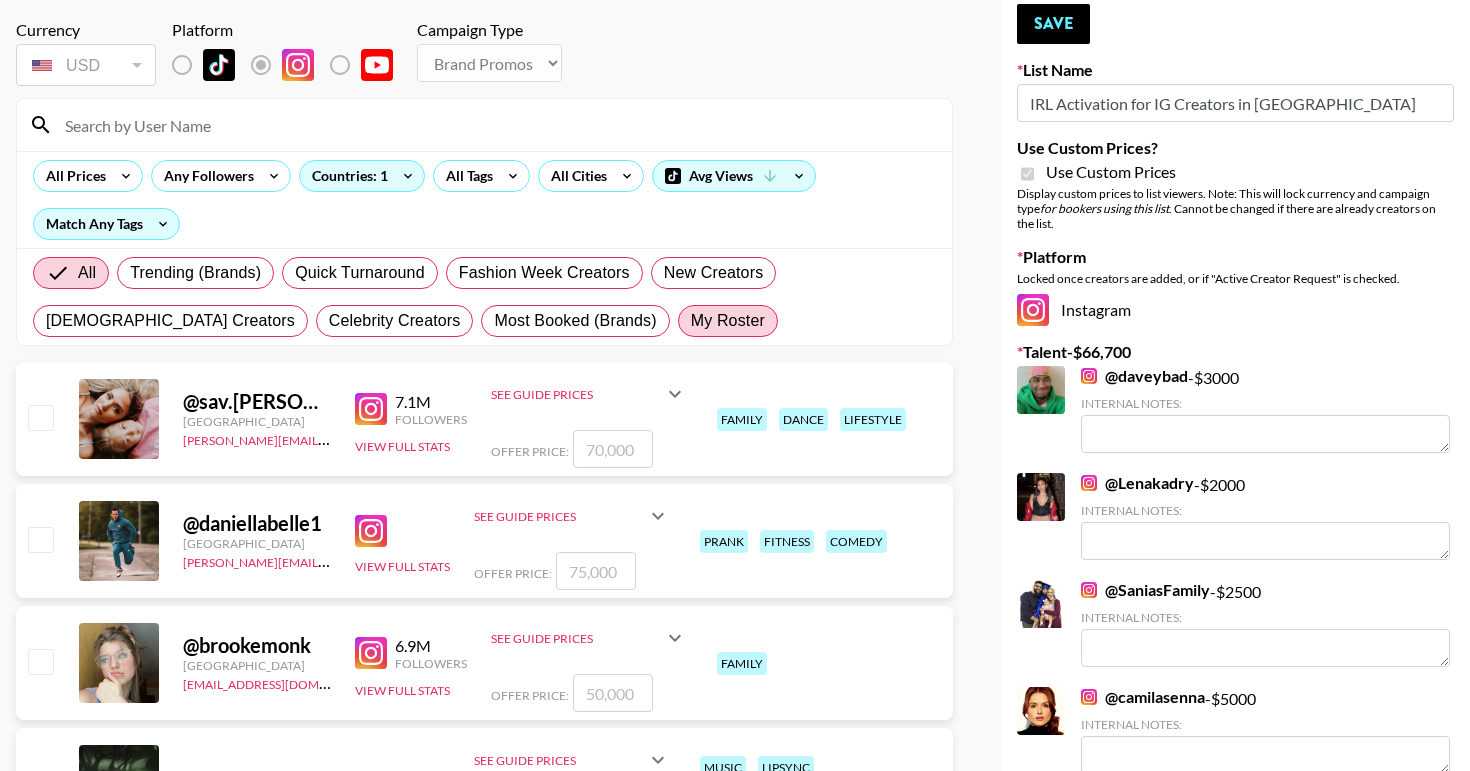 click on "My Roster" at bounding box center [728, 321] 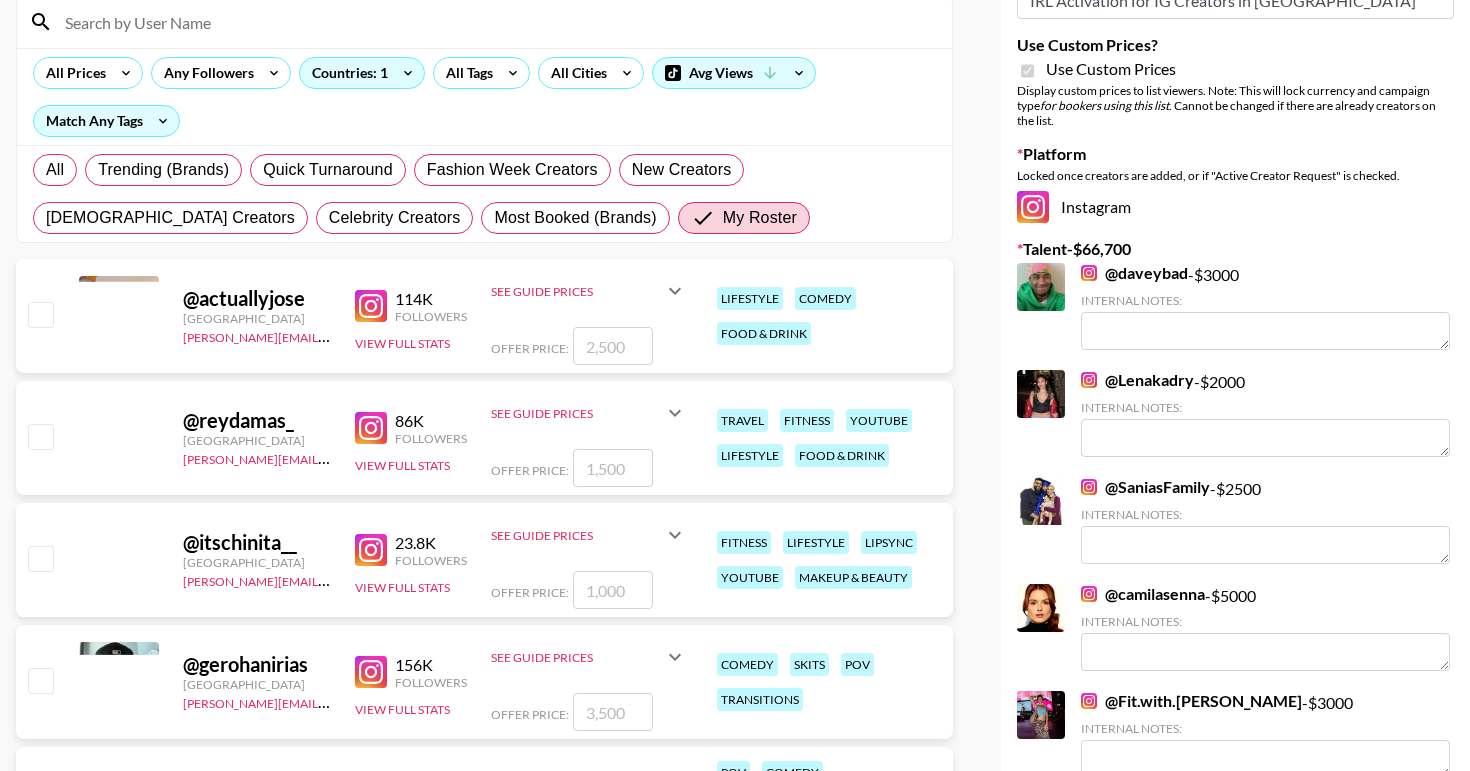 scroll, scrollTop: 238, scrollLeft: 0, axis: vertical 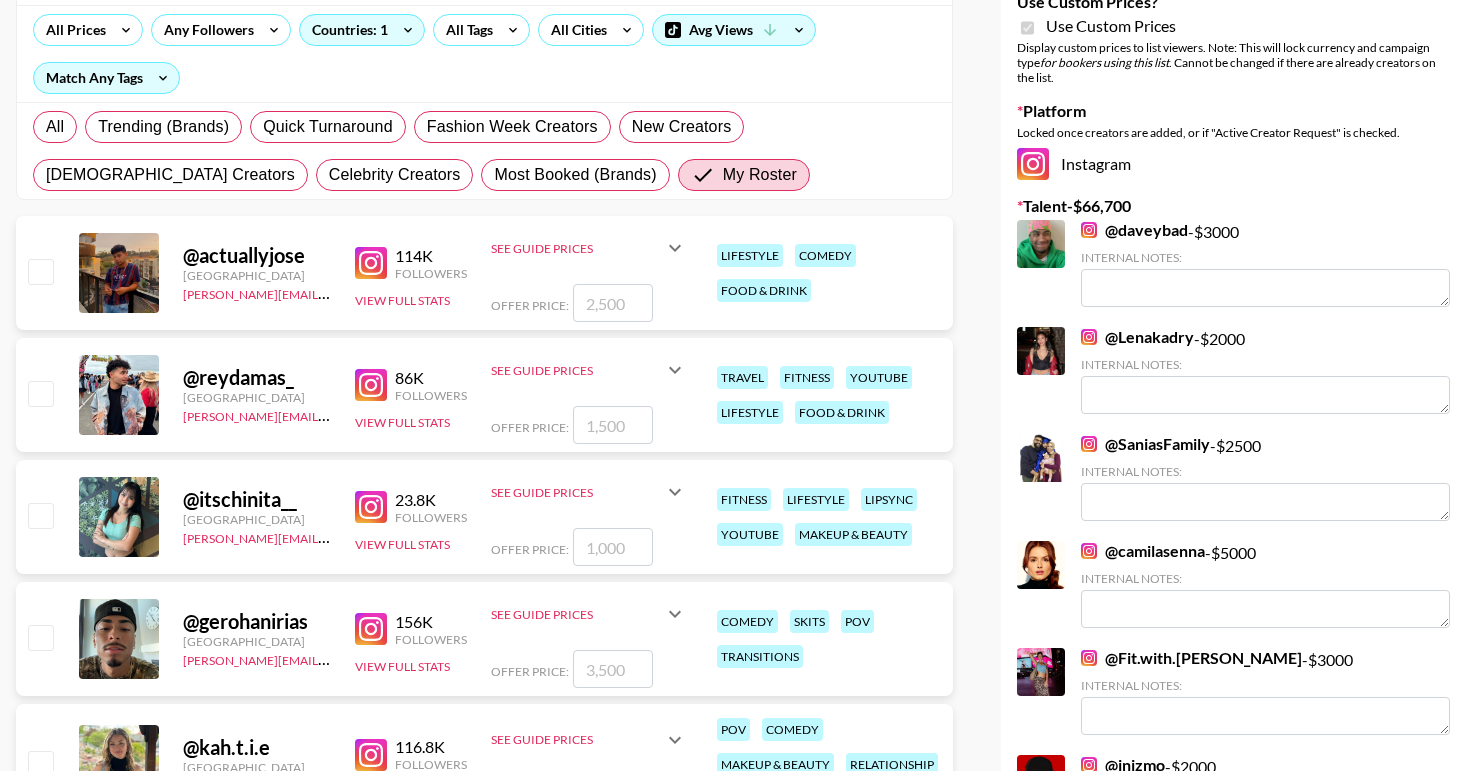 click at bounding box center [40, 393] 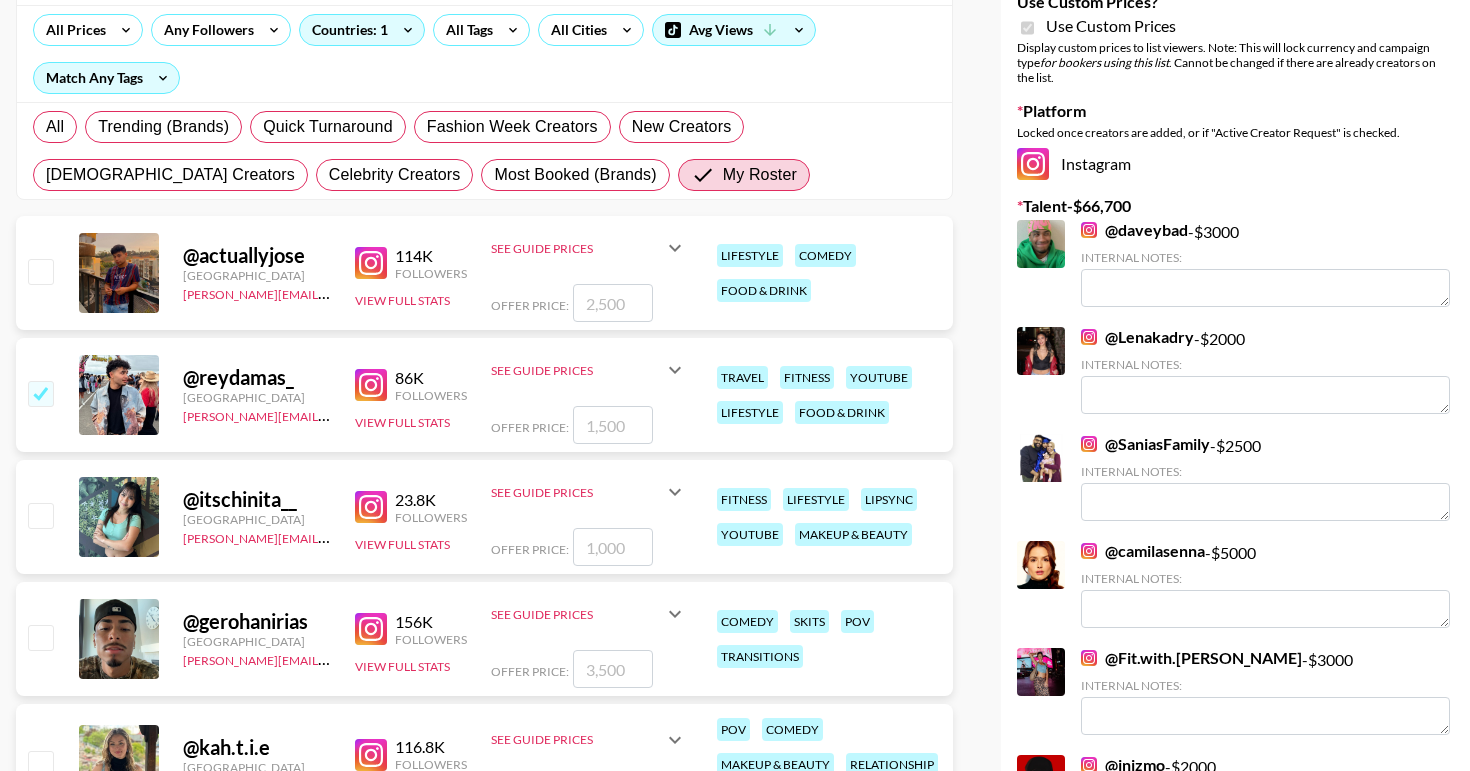checkbox on "true" 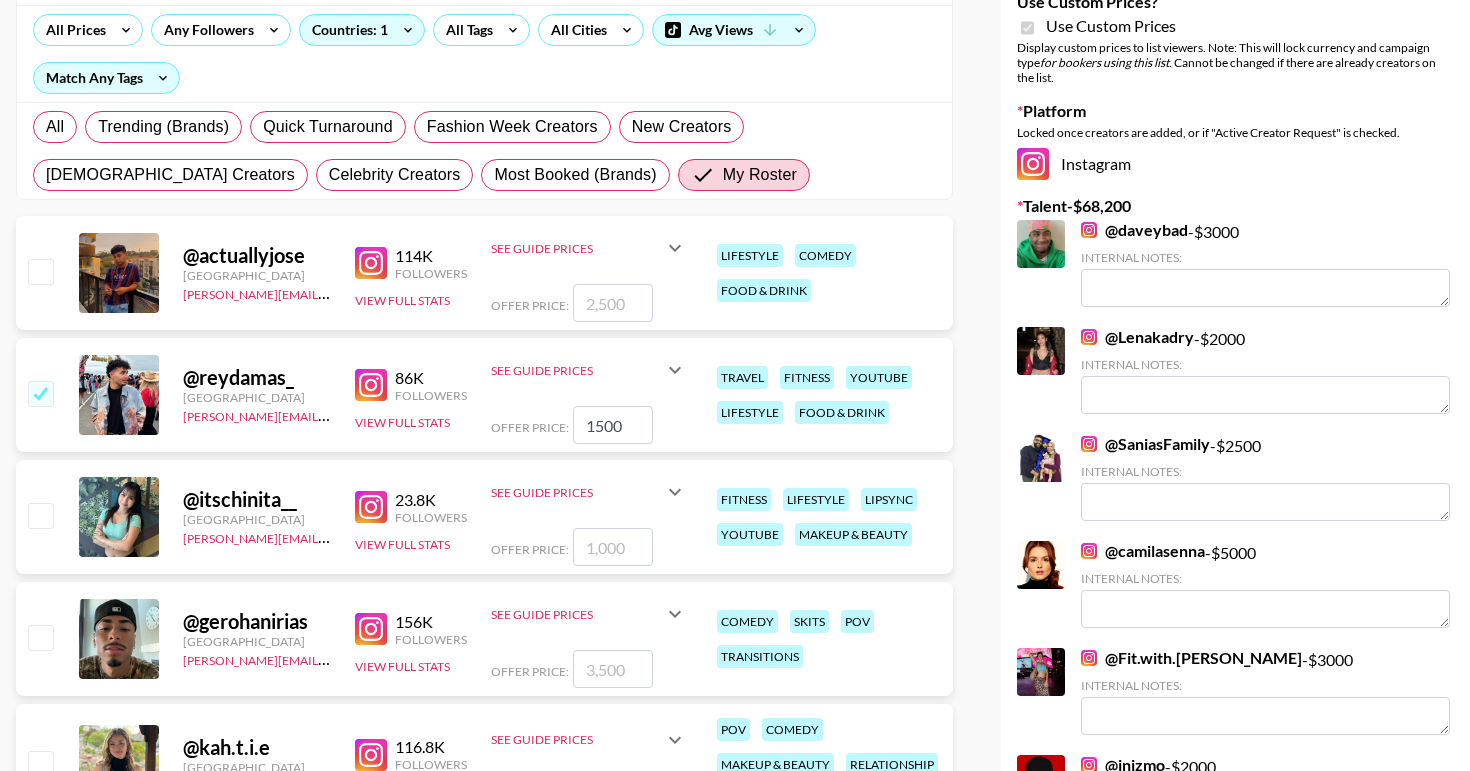 click at bounding box center [40, 271] 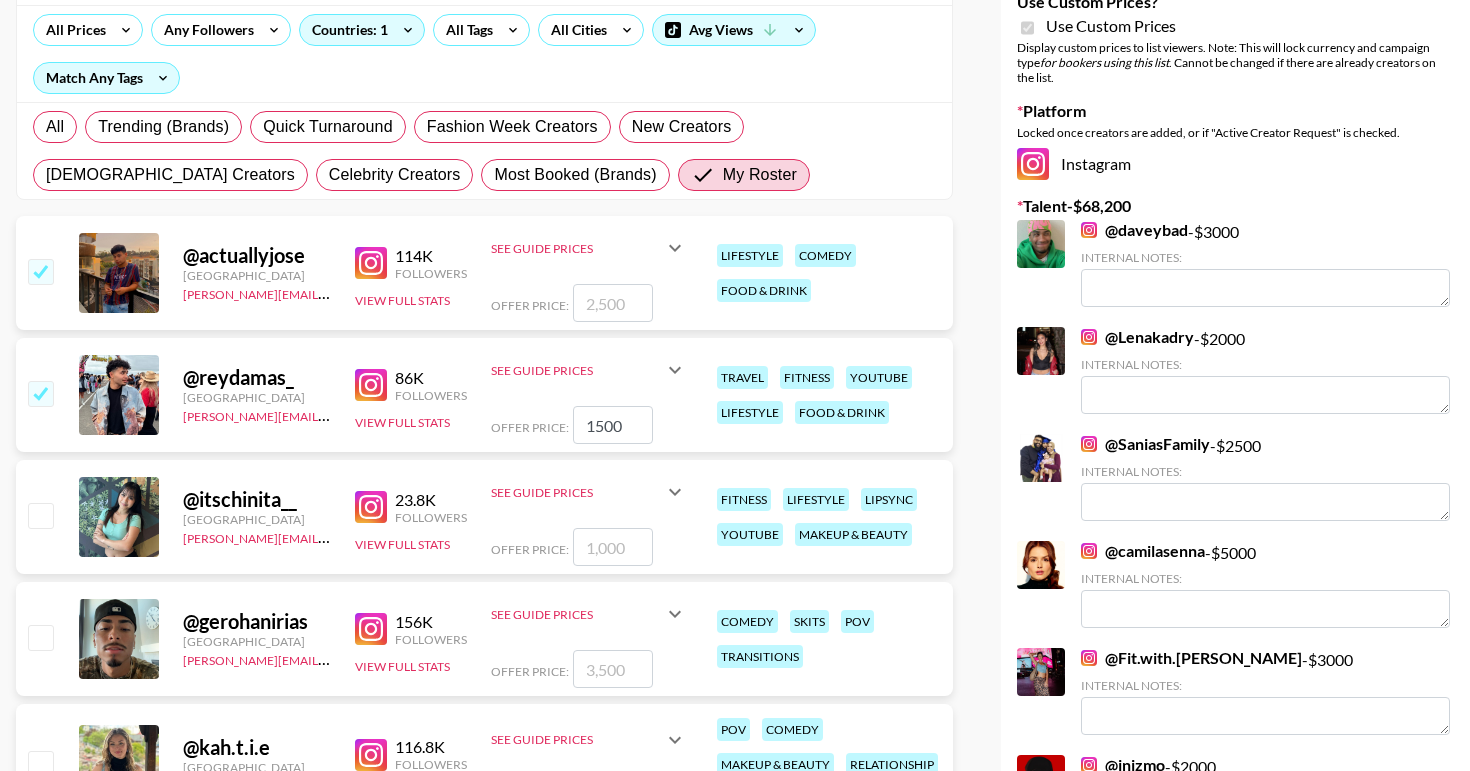 checkbox on "true" 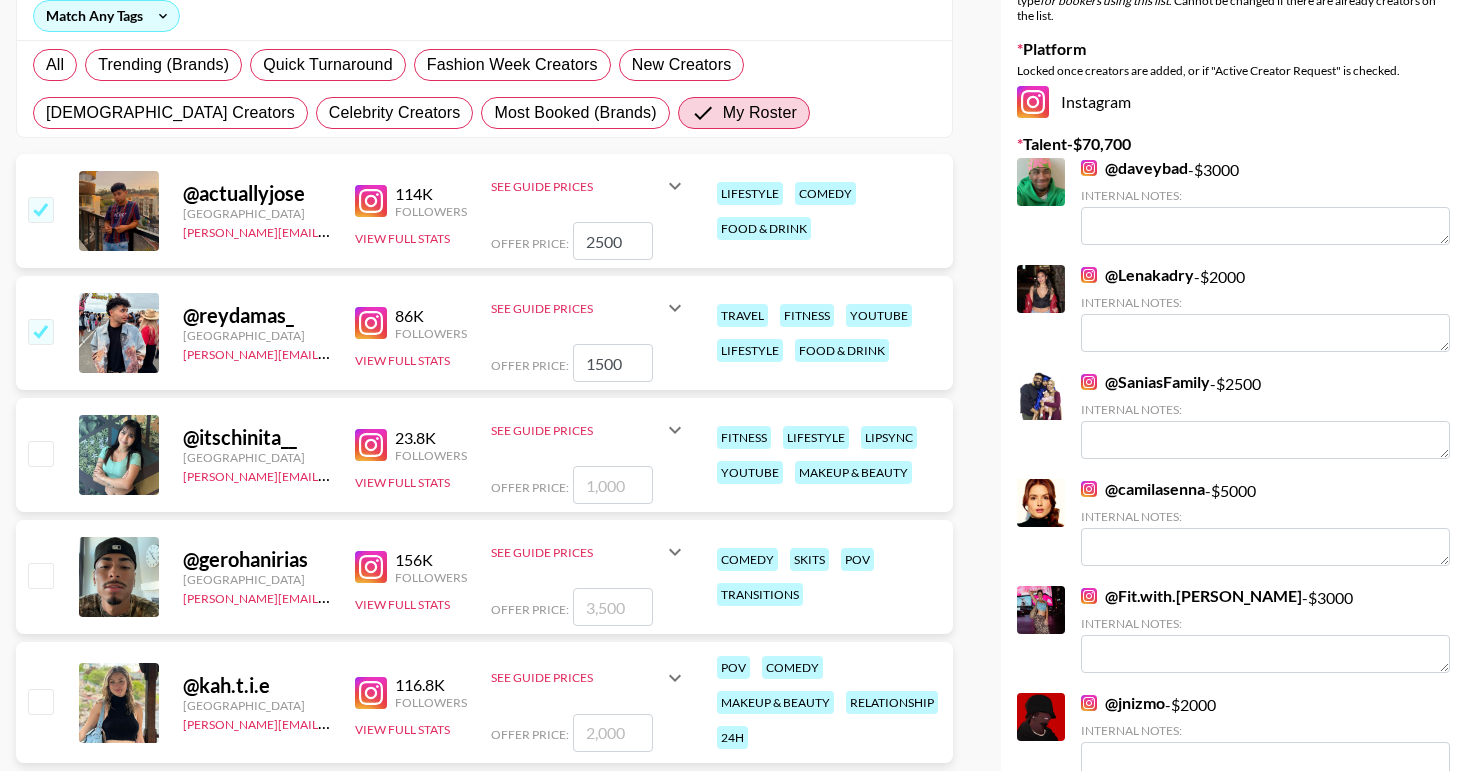 scroll, scrollTop: 346, scrollLeft: 0, axis: vertical 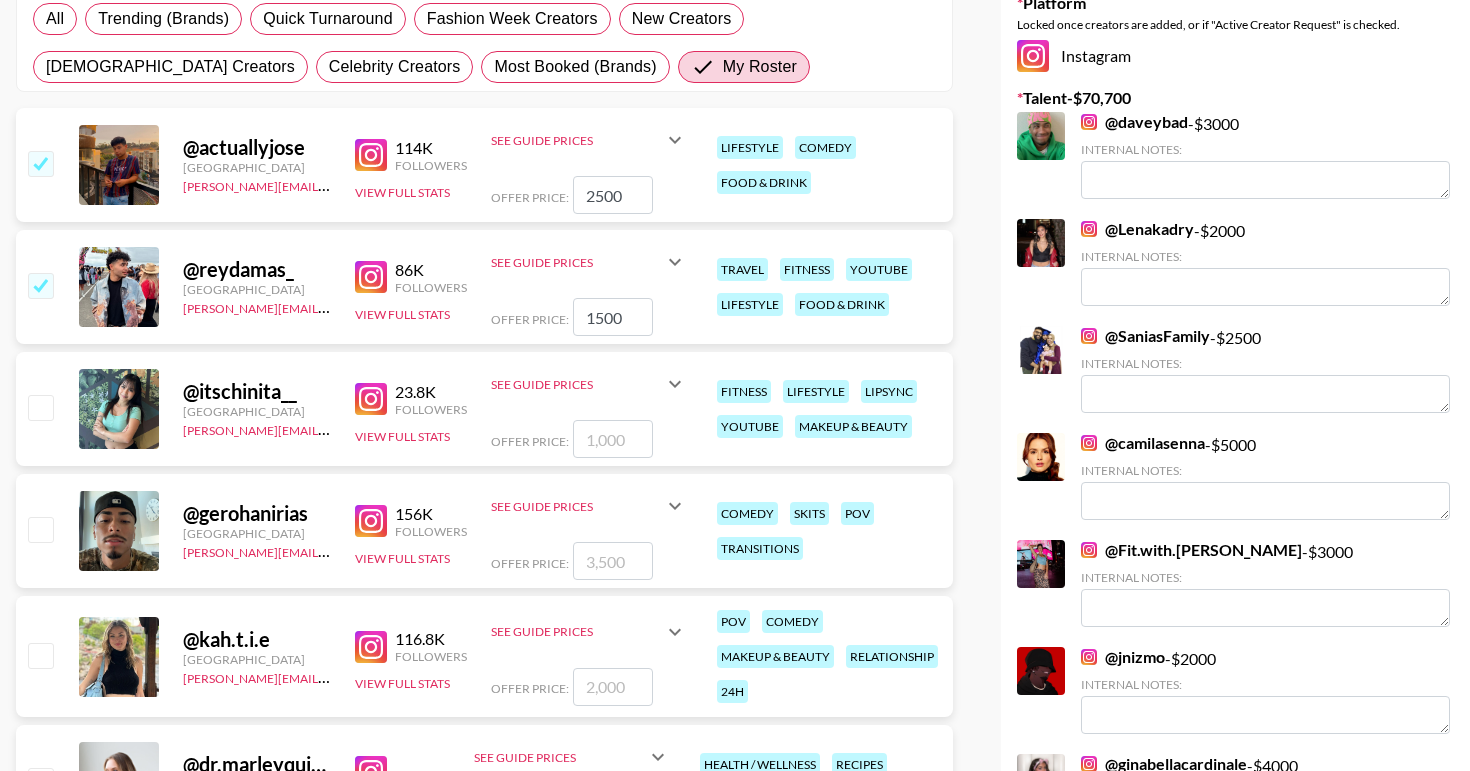 click on "@ gerohanirias [GEOGRAPHIC_DATA] [PERSON_NAME][EMAIL_ADDRESS][PERSON_NAME][DOMAIN_NAME] 156K Followers View Full Stats See Guide Prices Grid Post: $ 2,500 Reel: $ 3,500 3-Frame Story: $ Offer Price: comedy skits pov transitions" at bounding box center (484, 531) 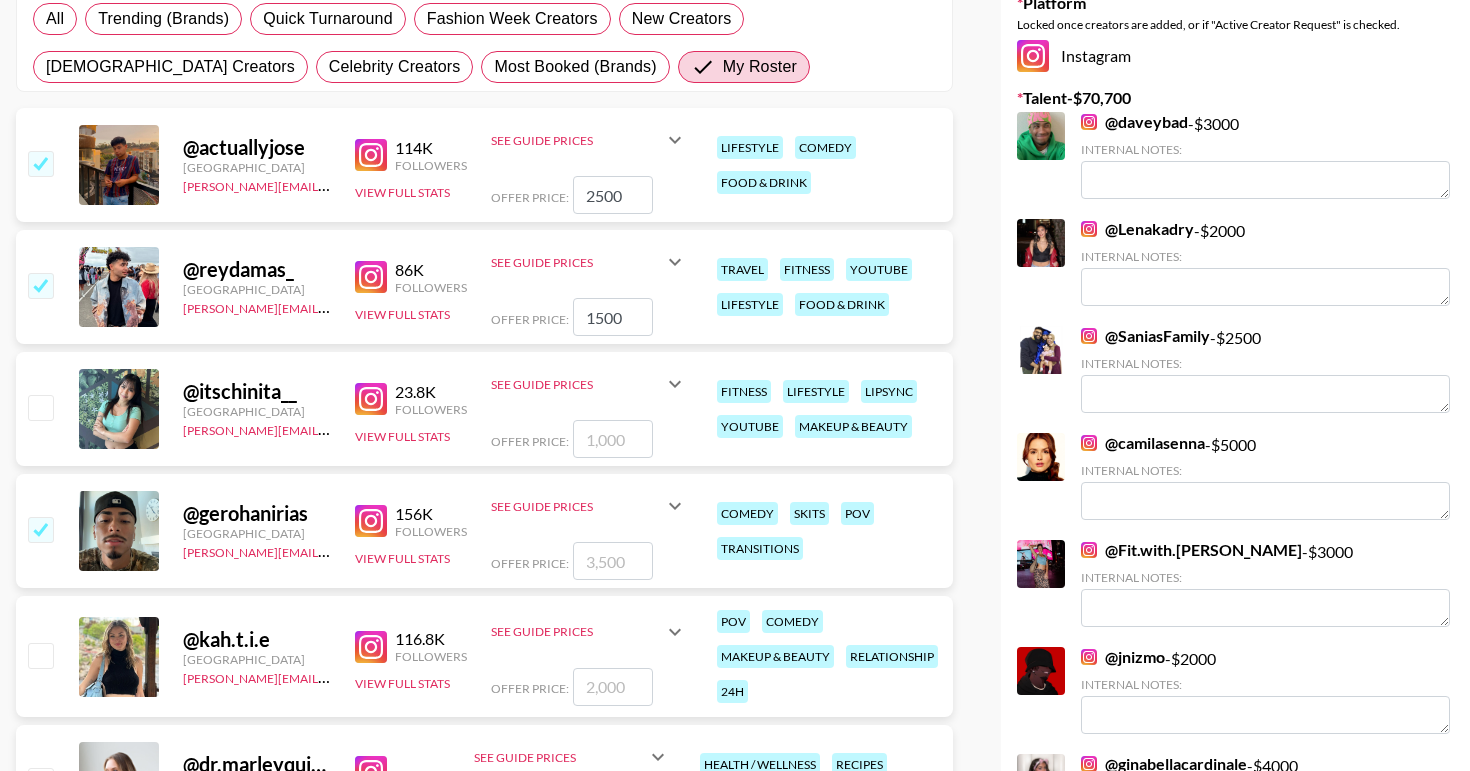 checkbox on "true" 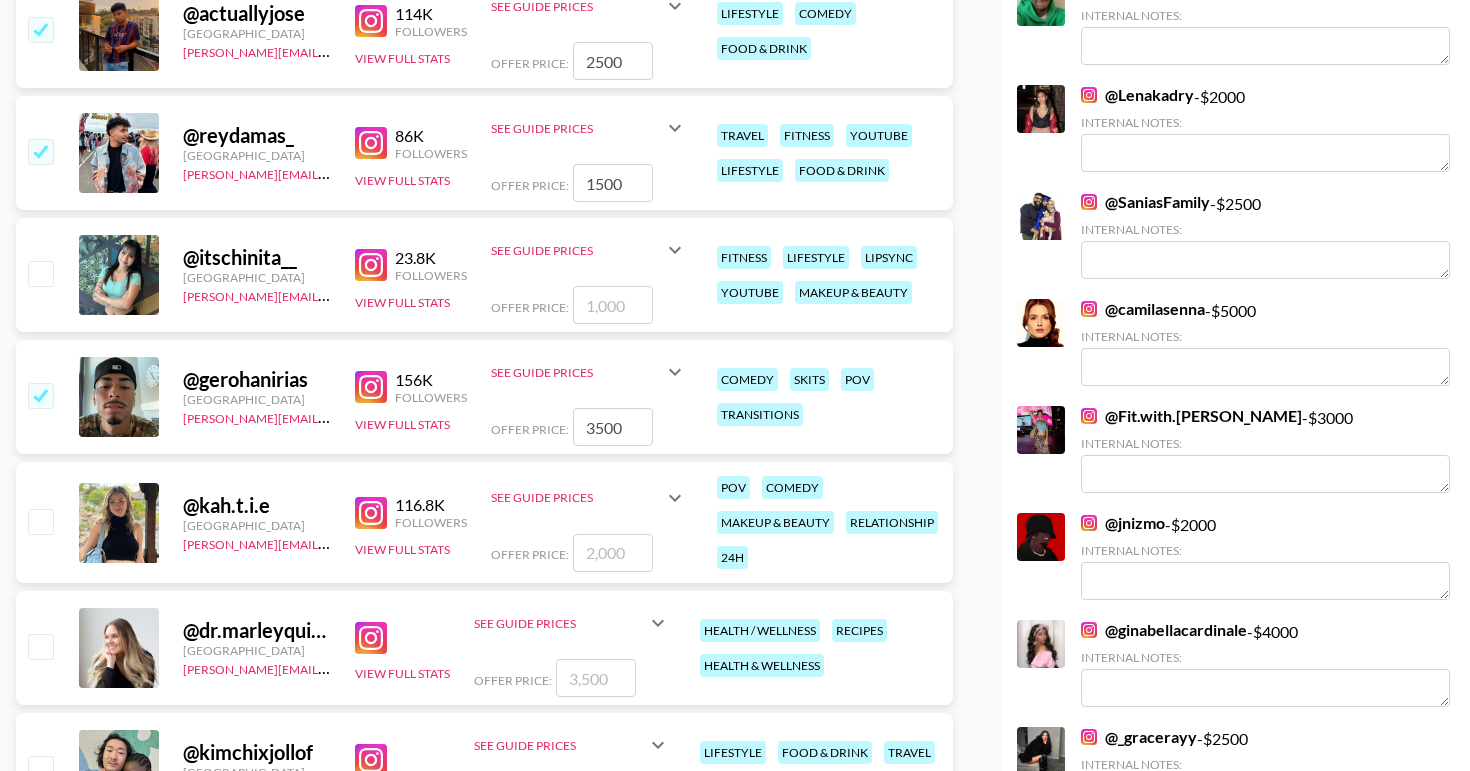 scroll, scrollTop: 360, scrollLeft: 0, axis: vertical 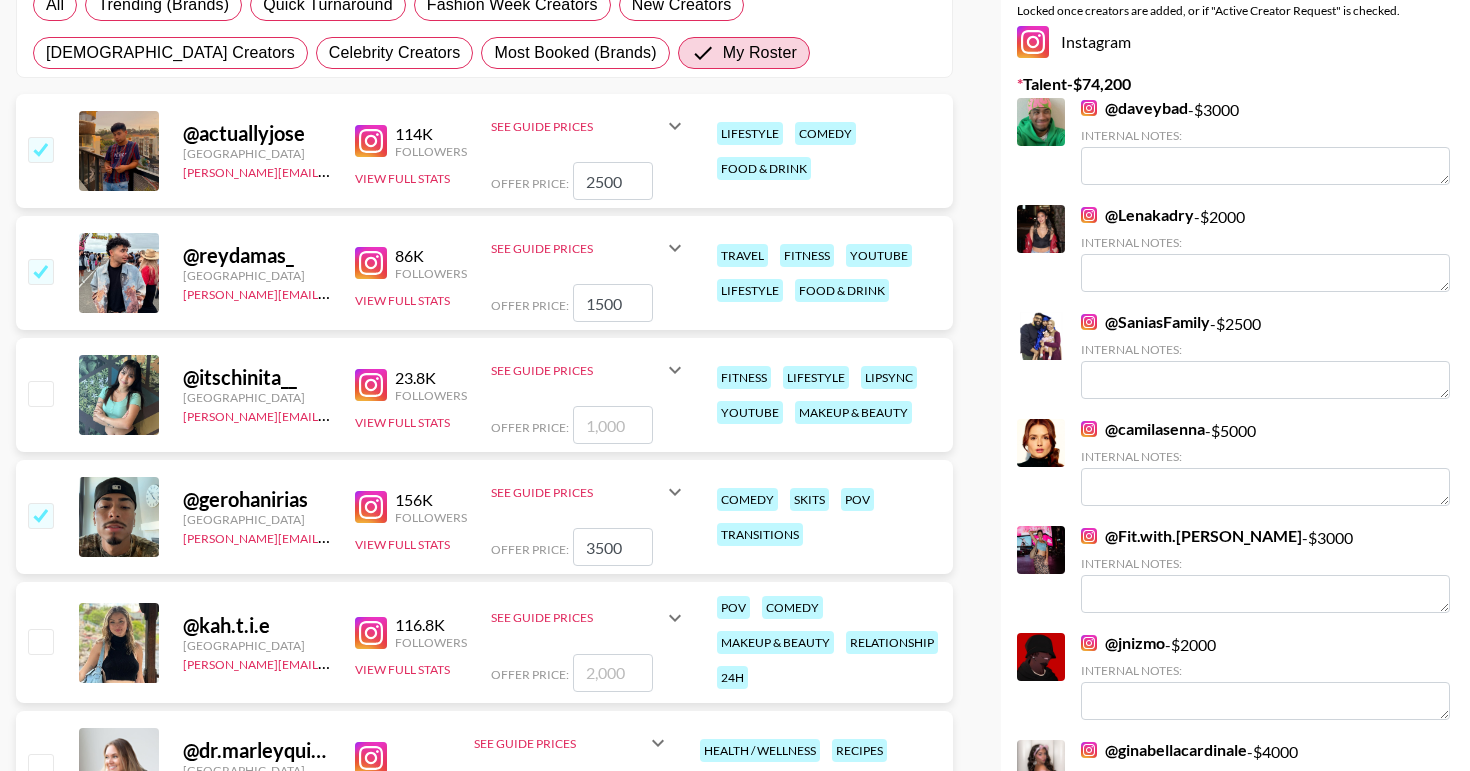 click at bounding box center (40, 393) 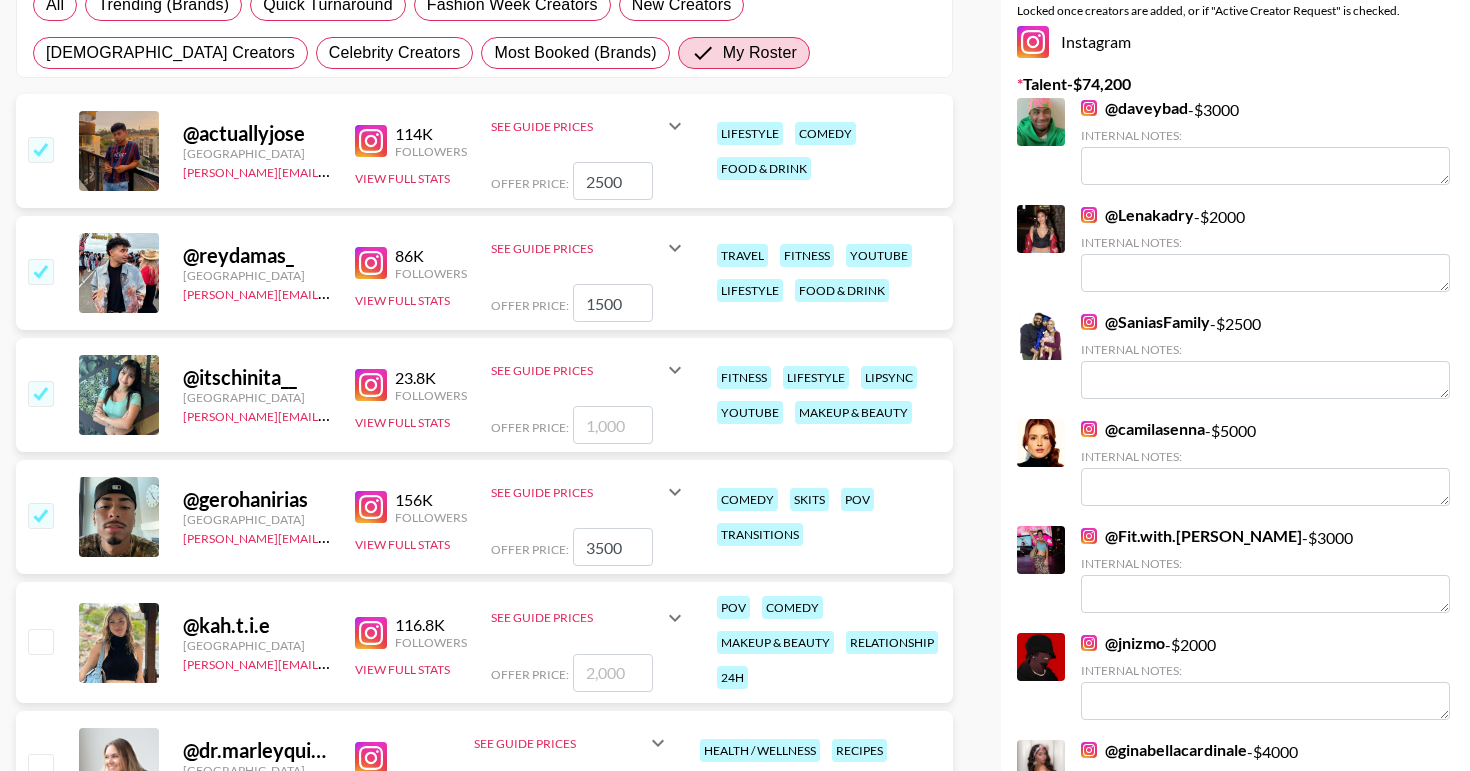 checkbox on "true" 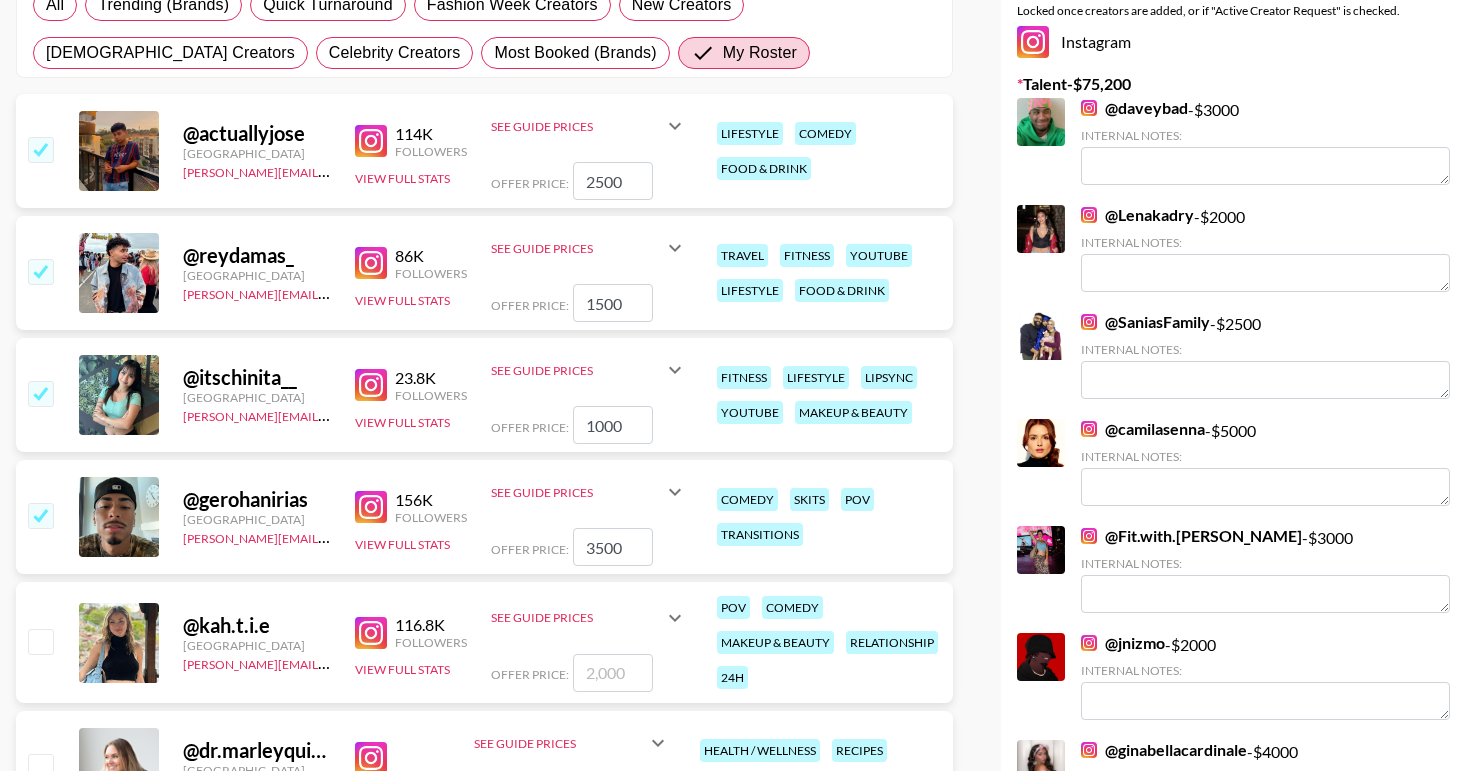 click on "2500" at bounding box center (613, 181) 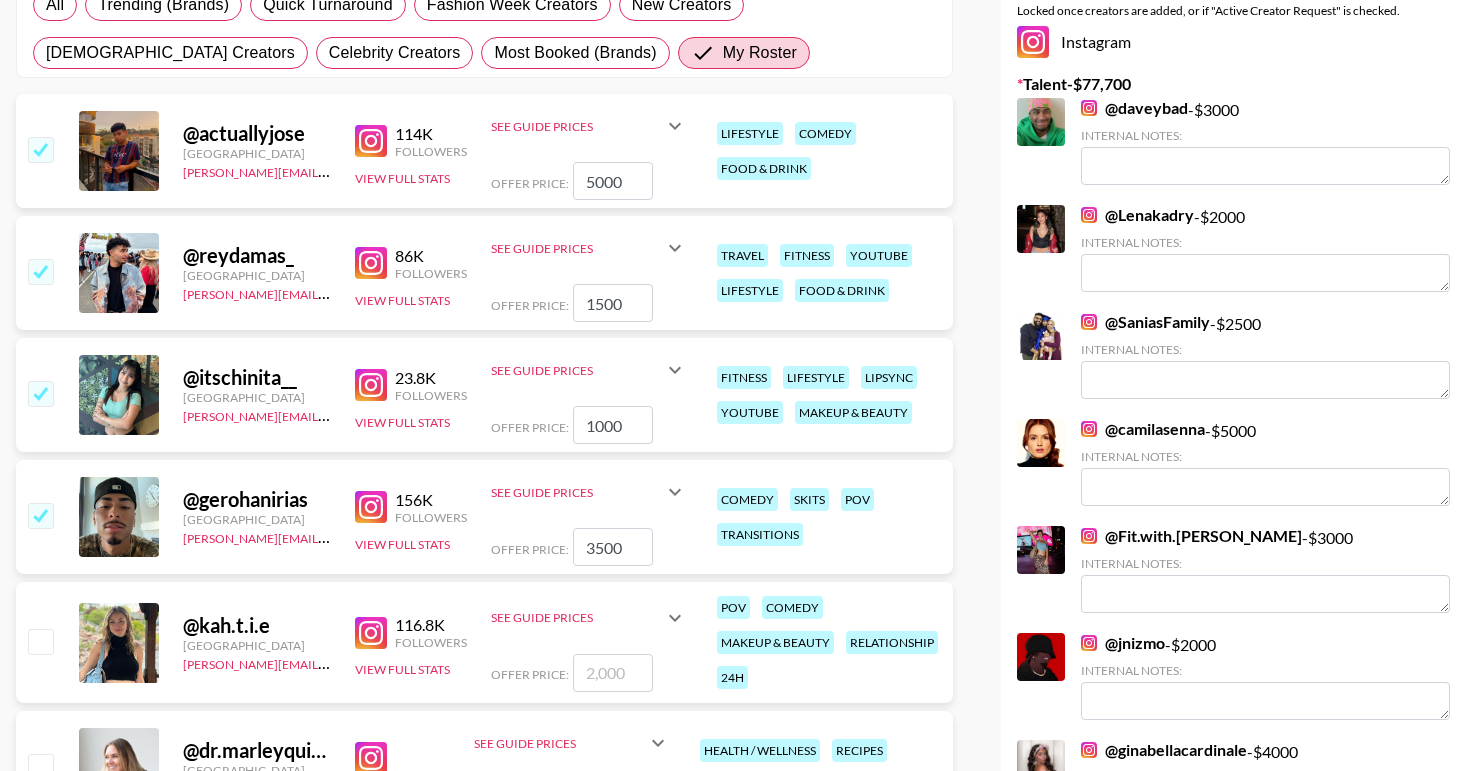type on "5000" 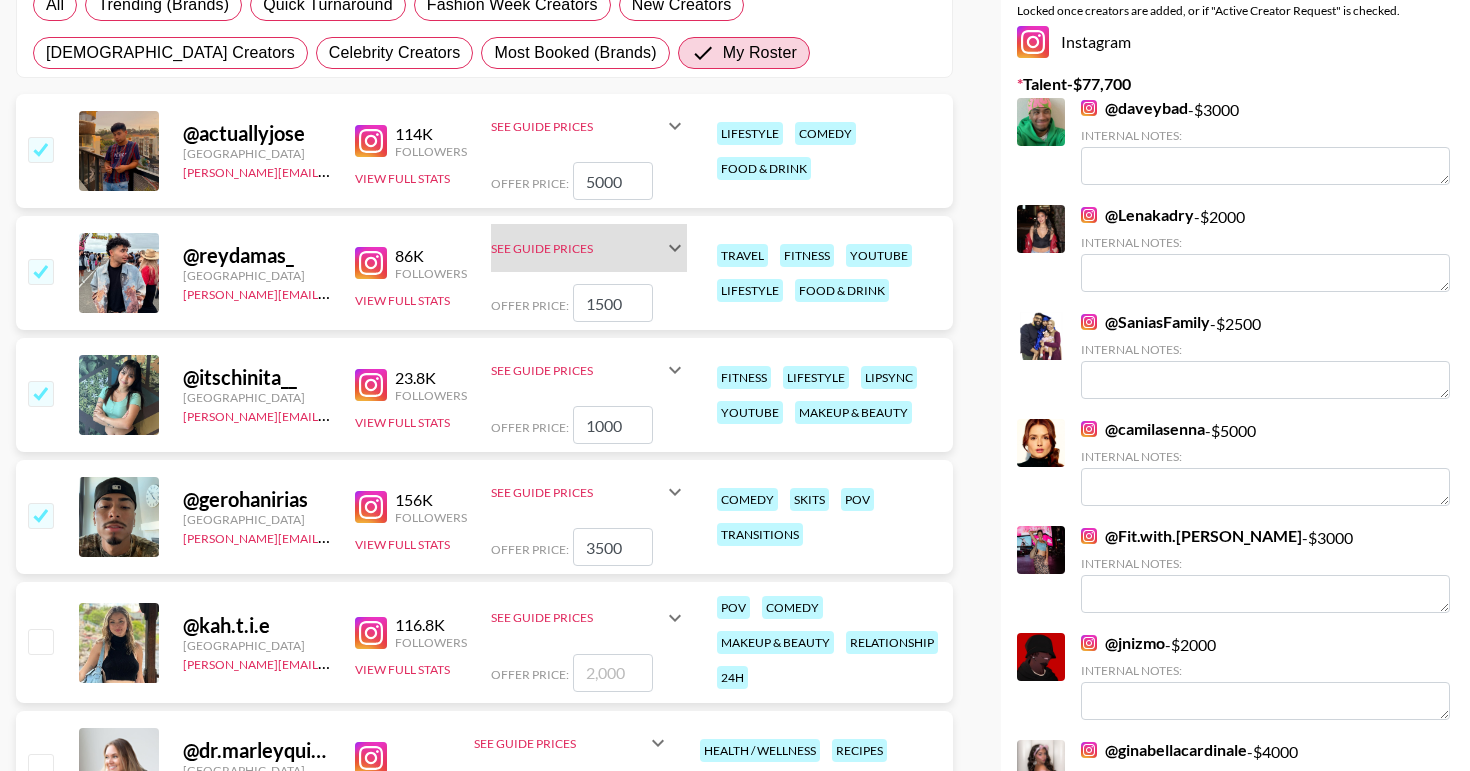 click on "1500" at bounding box center [613, 303] 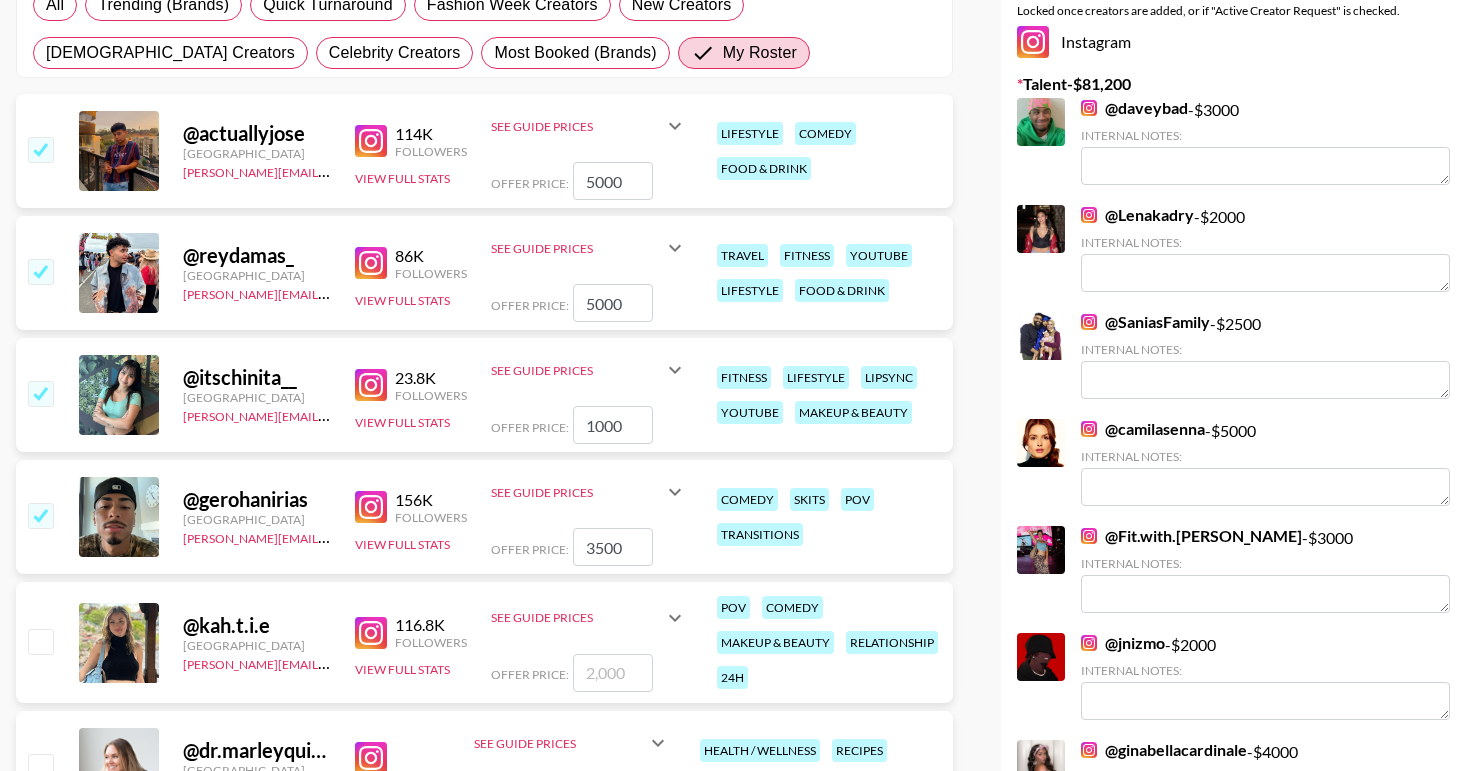 type on "5000" 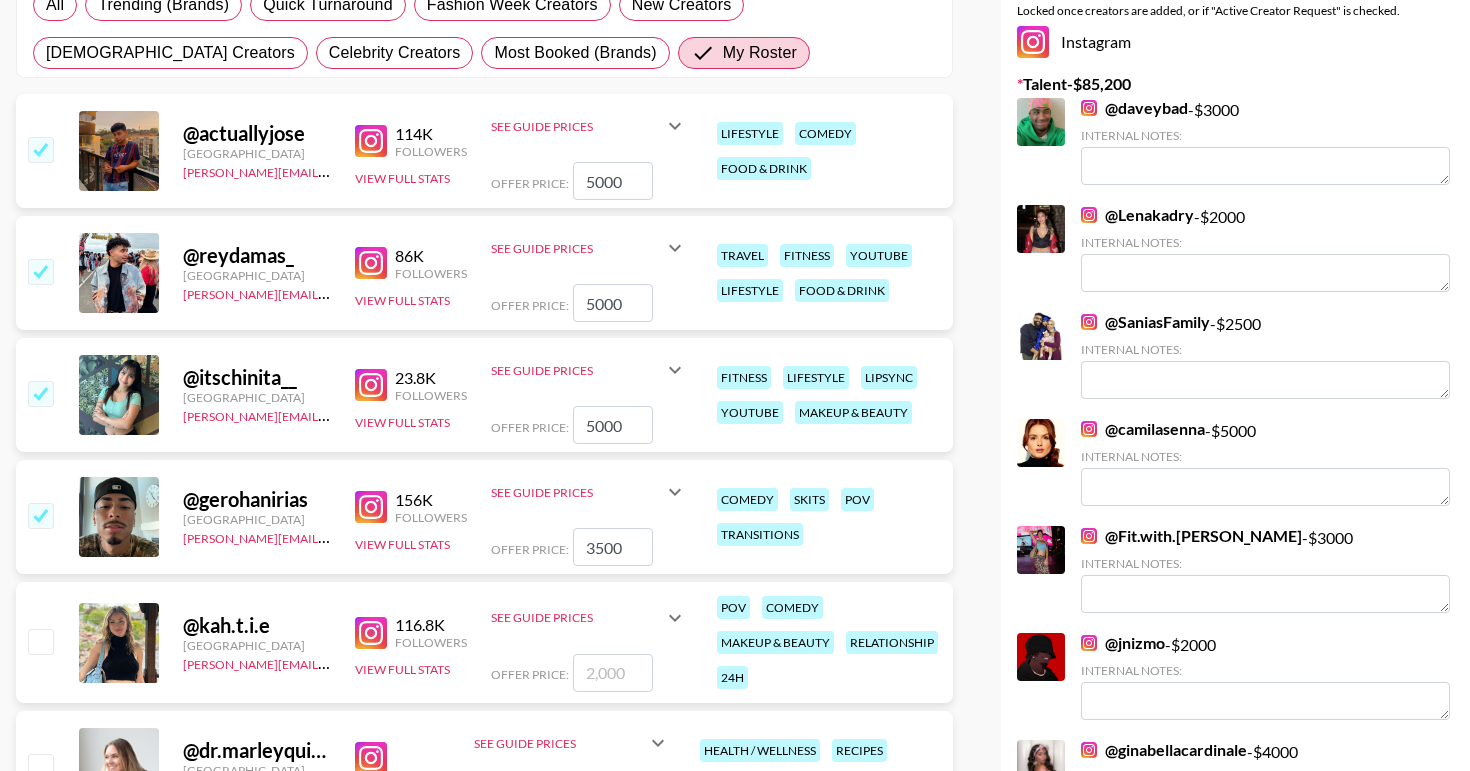 type on "5000" 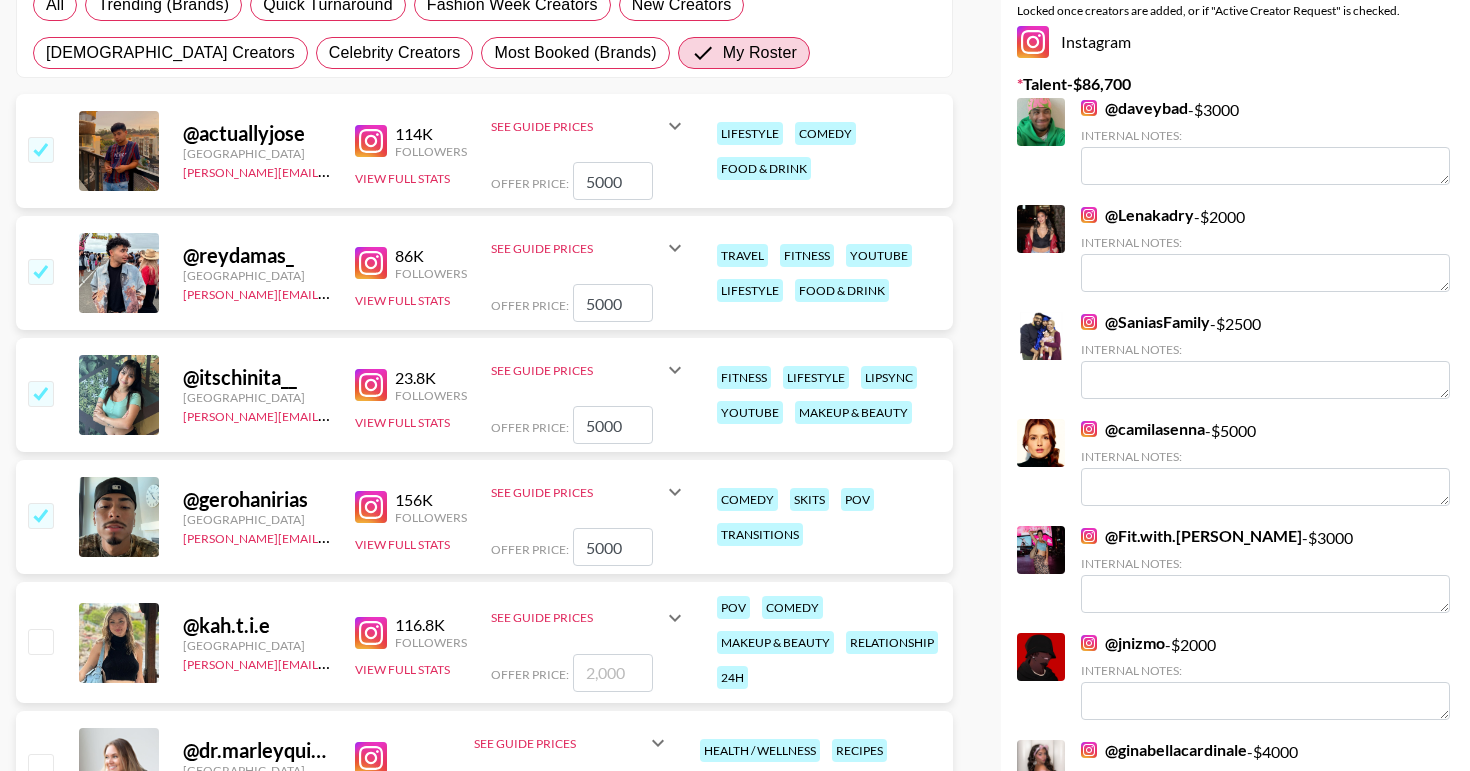type on "5000" 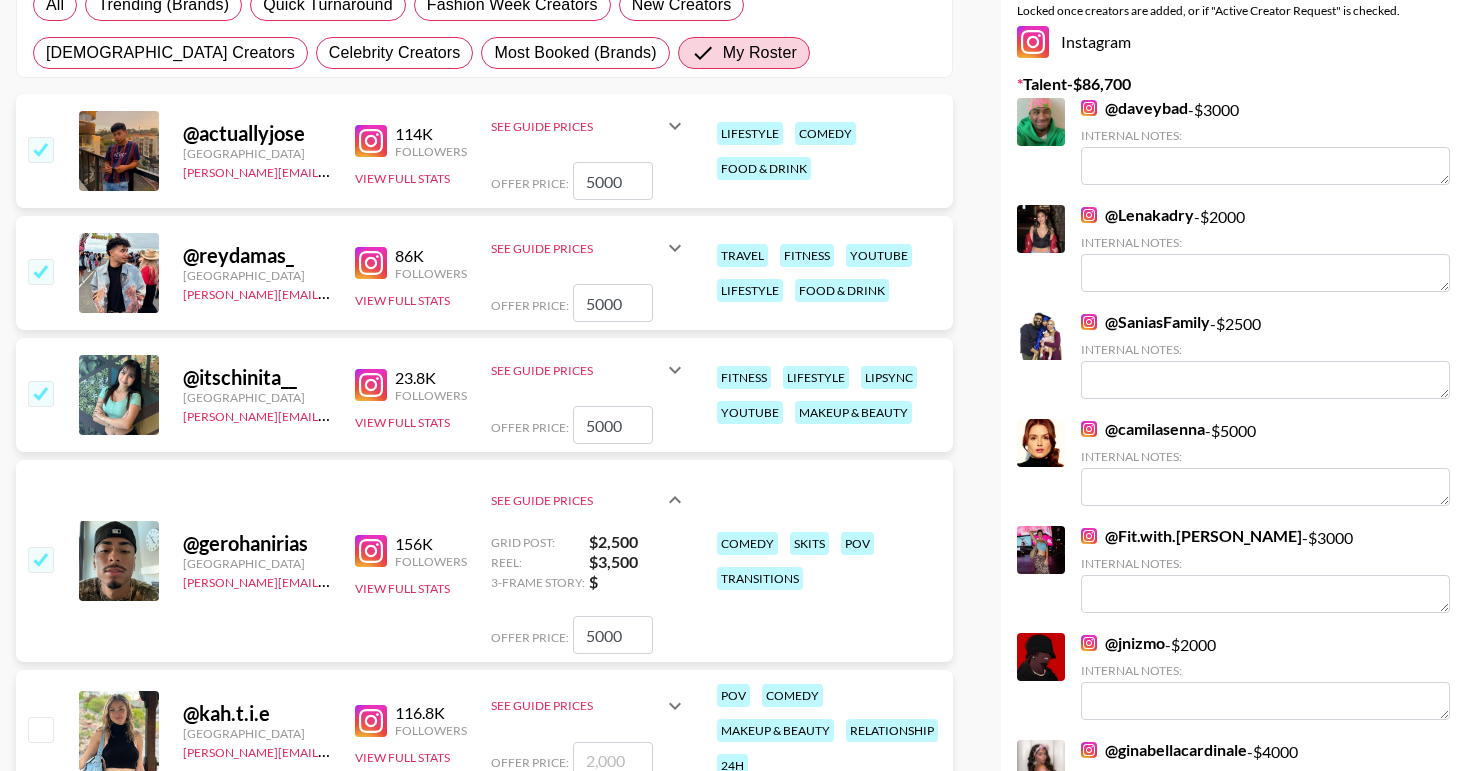 click 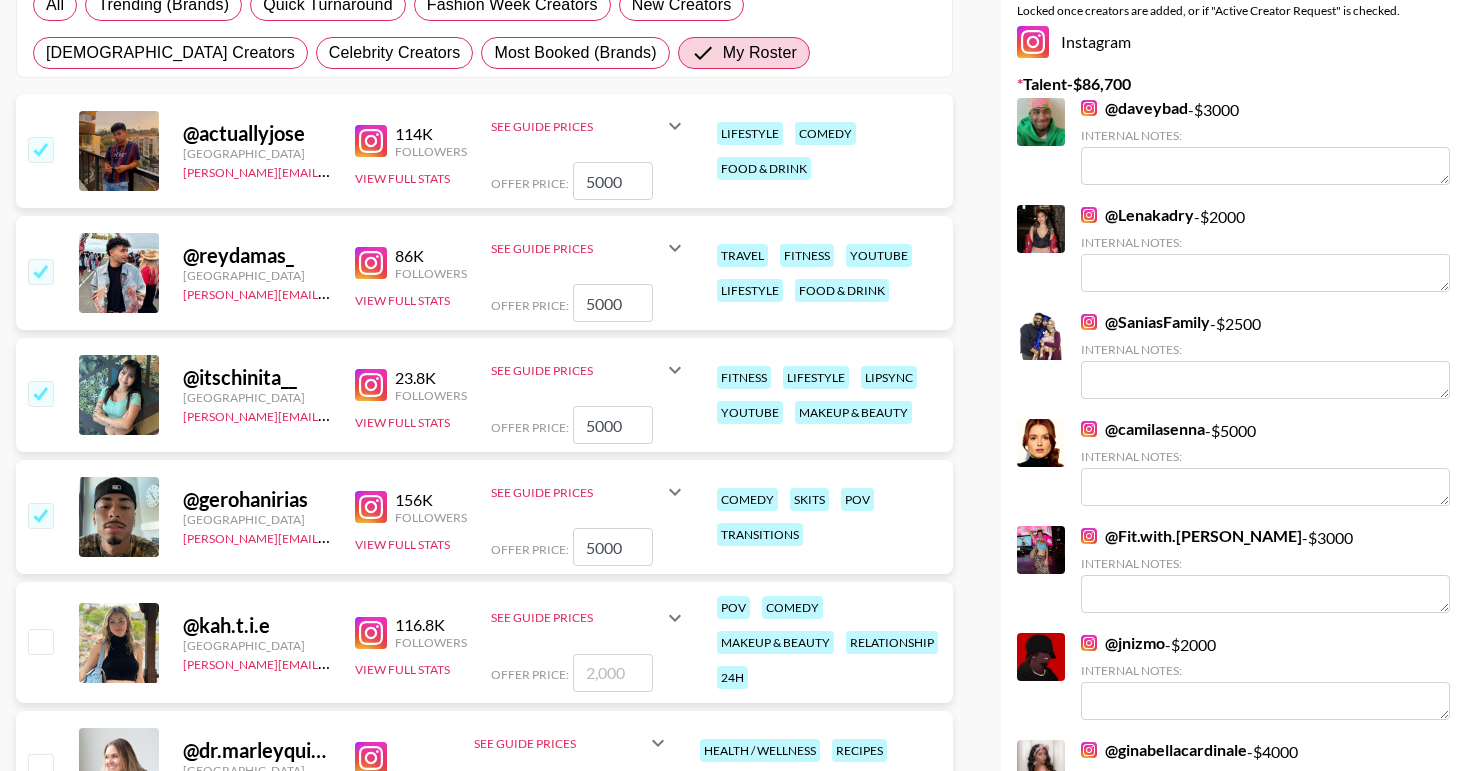 click on "See Guide Prices" at bounding box center [589, 126] 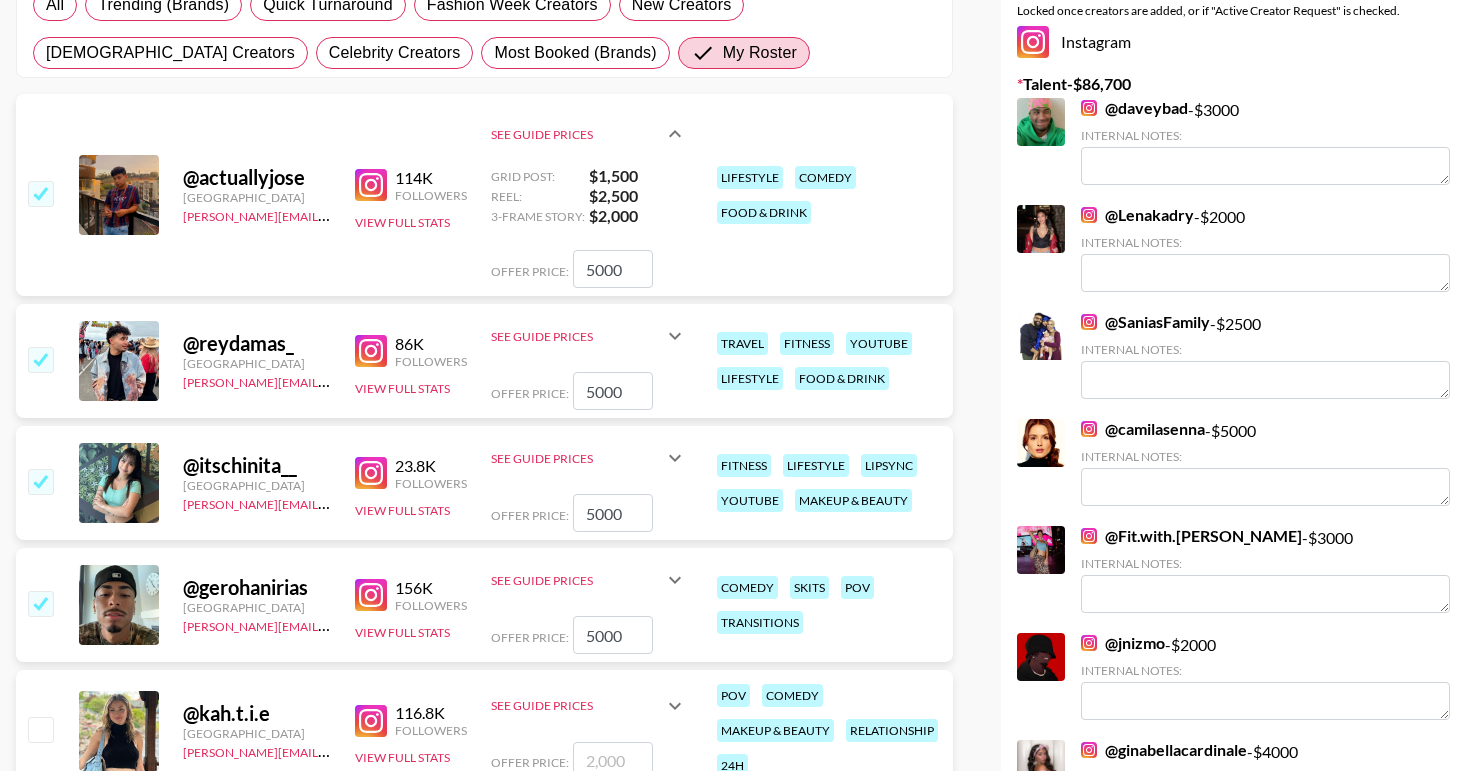 click 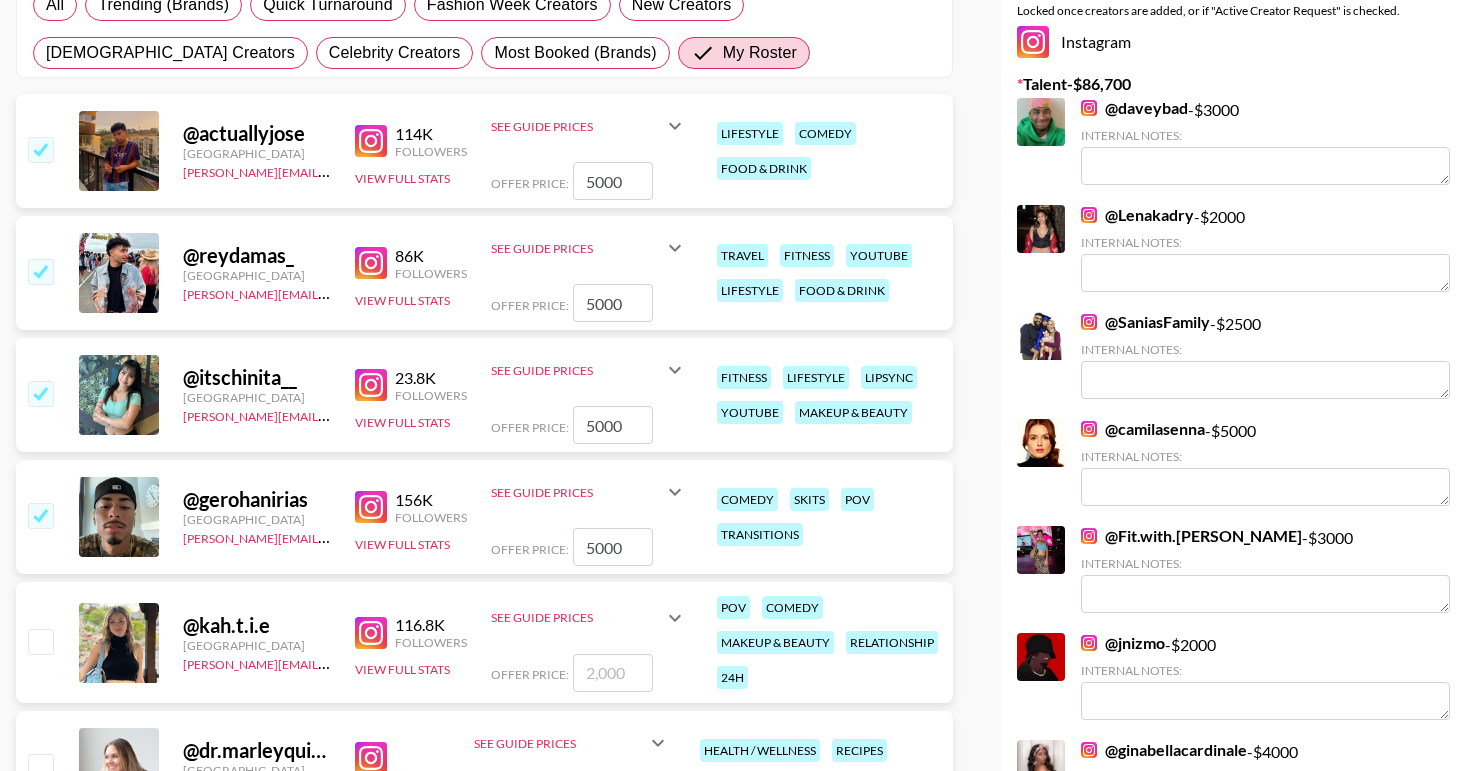click 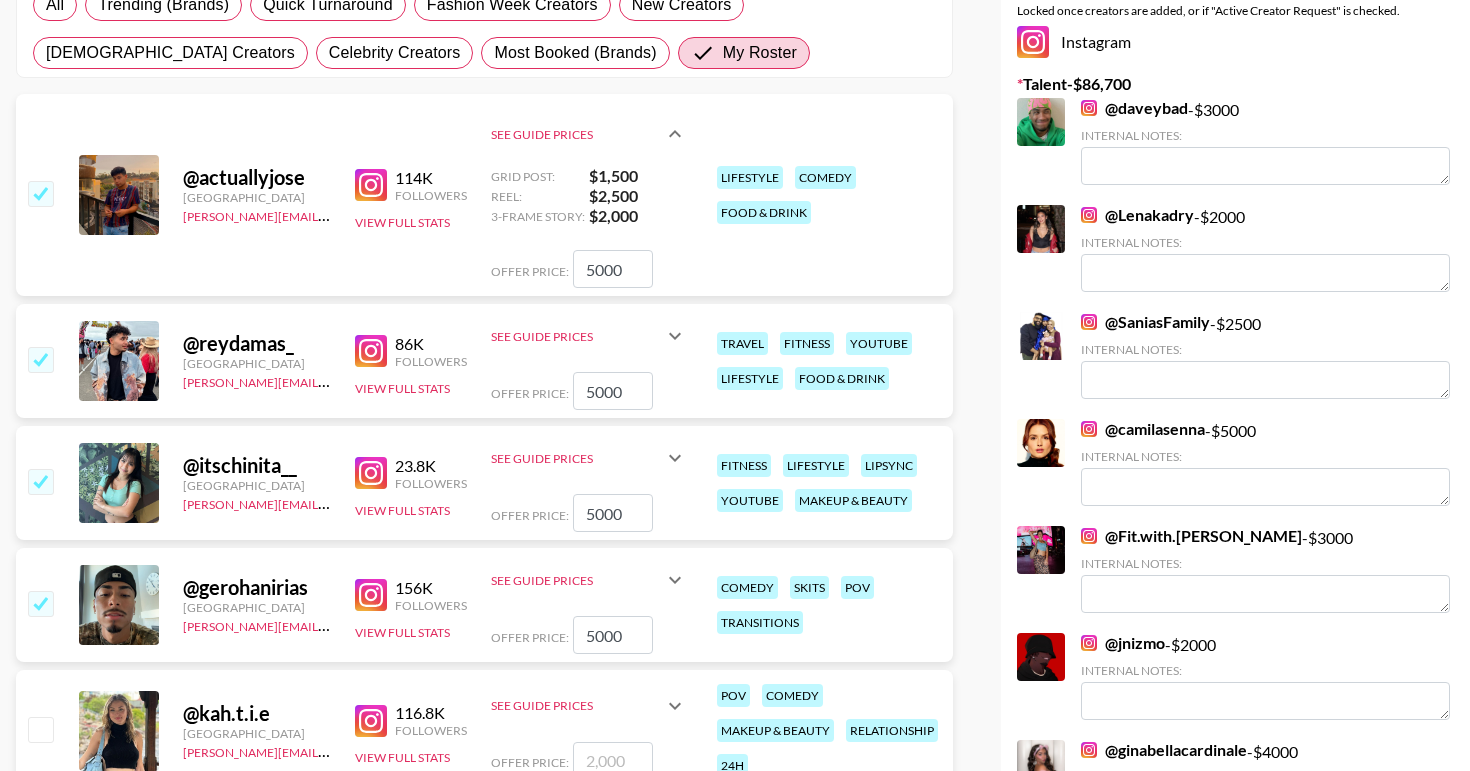 click 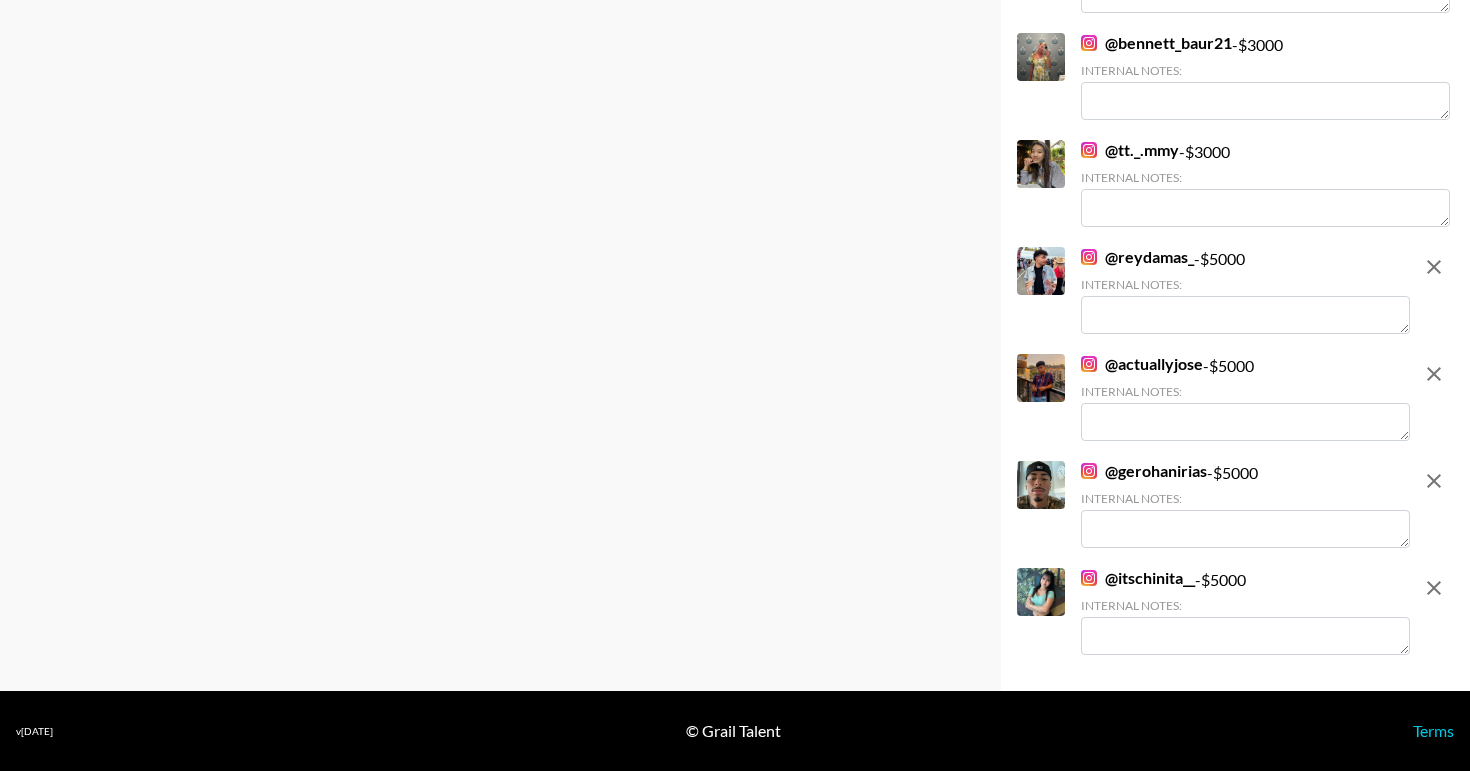 scroll, scrollTop: 2351, scrollLeft: 0, axis: vertical 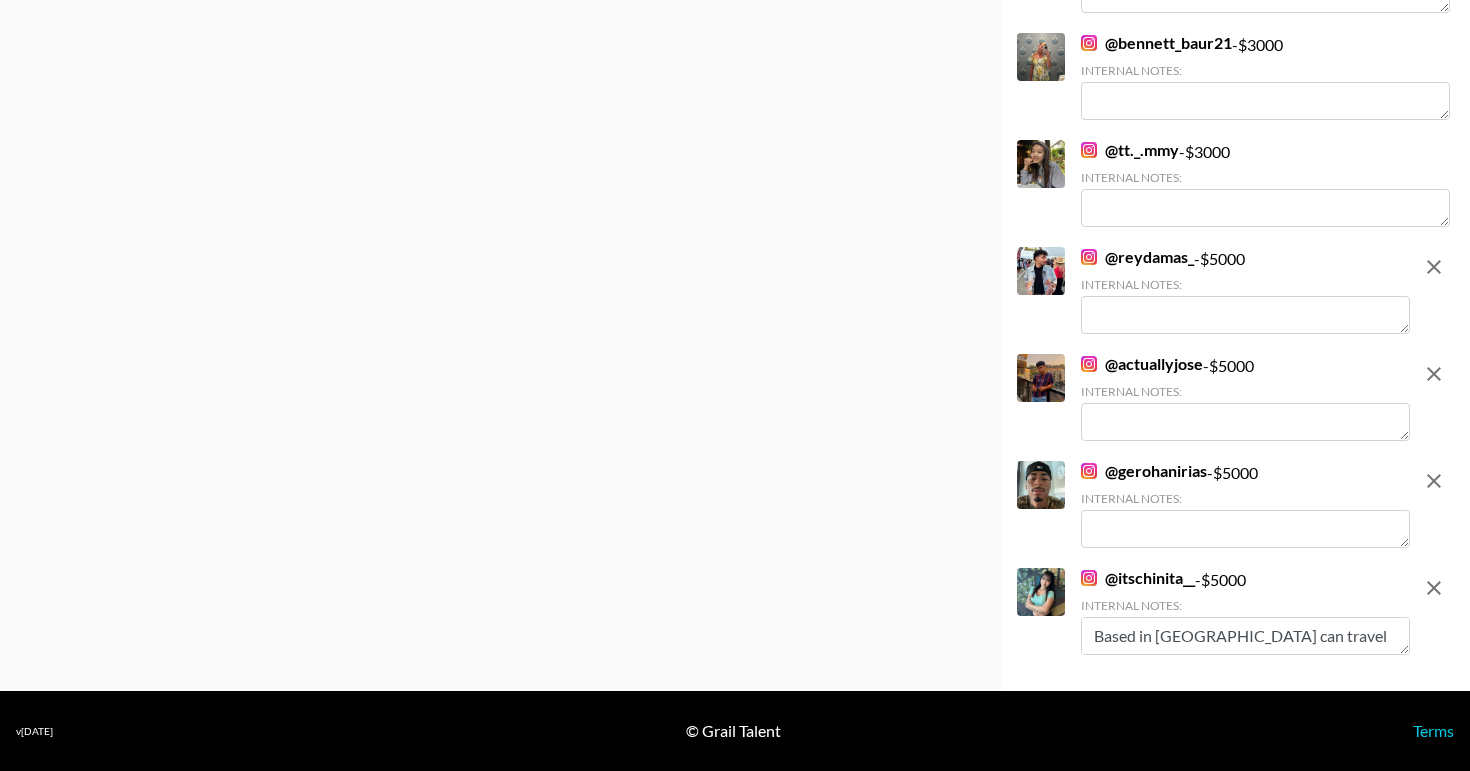 type on "Based in [GEOGRAPHIC_DATA] can travel to [GEOGRAPHIC_DATA]!" 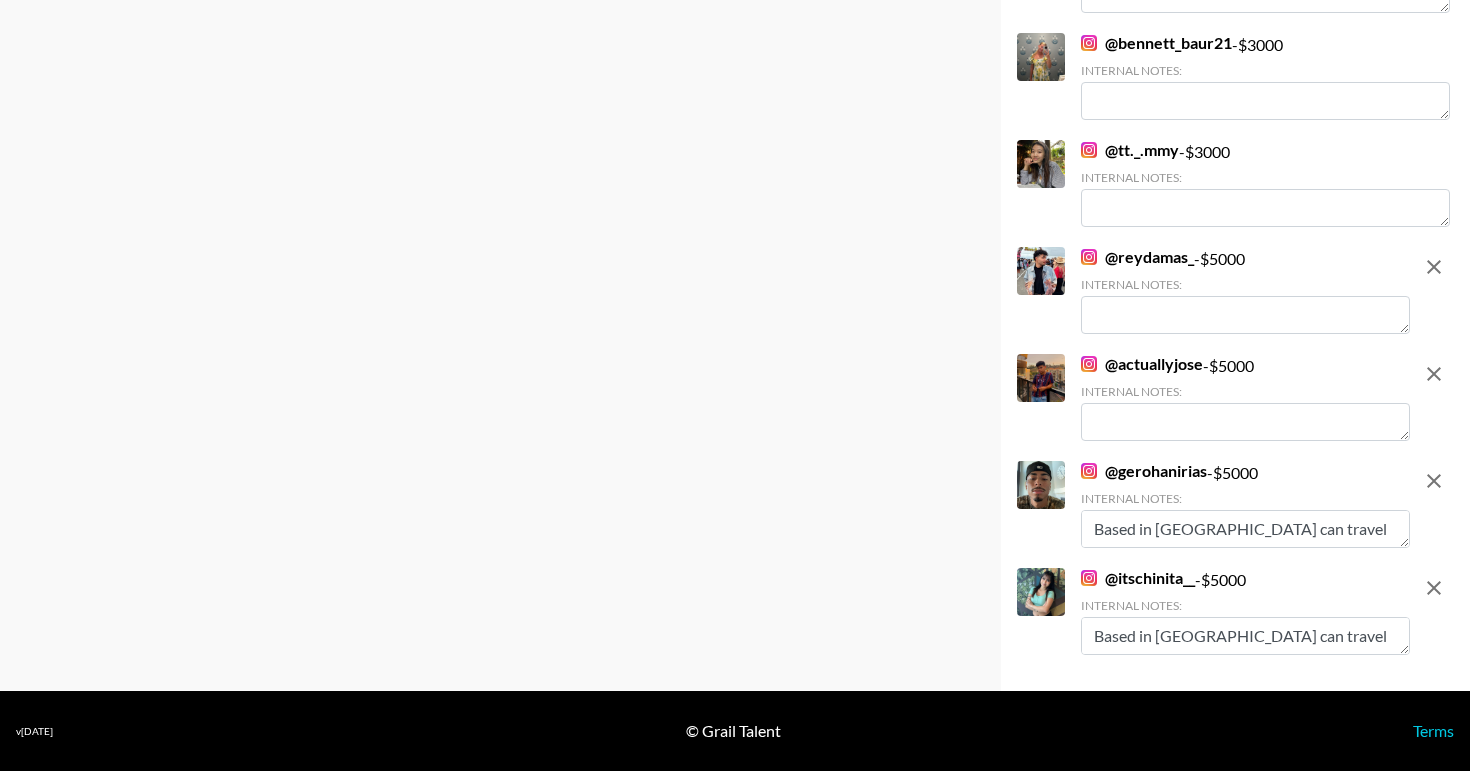 type on "Based in [GEOGRAPHIC_DATA] can travel to [GEOGRAPHIC_DATA]!" 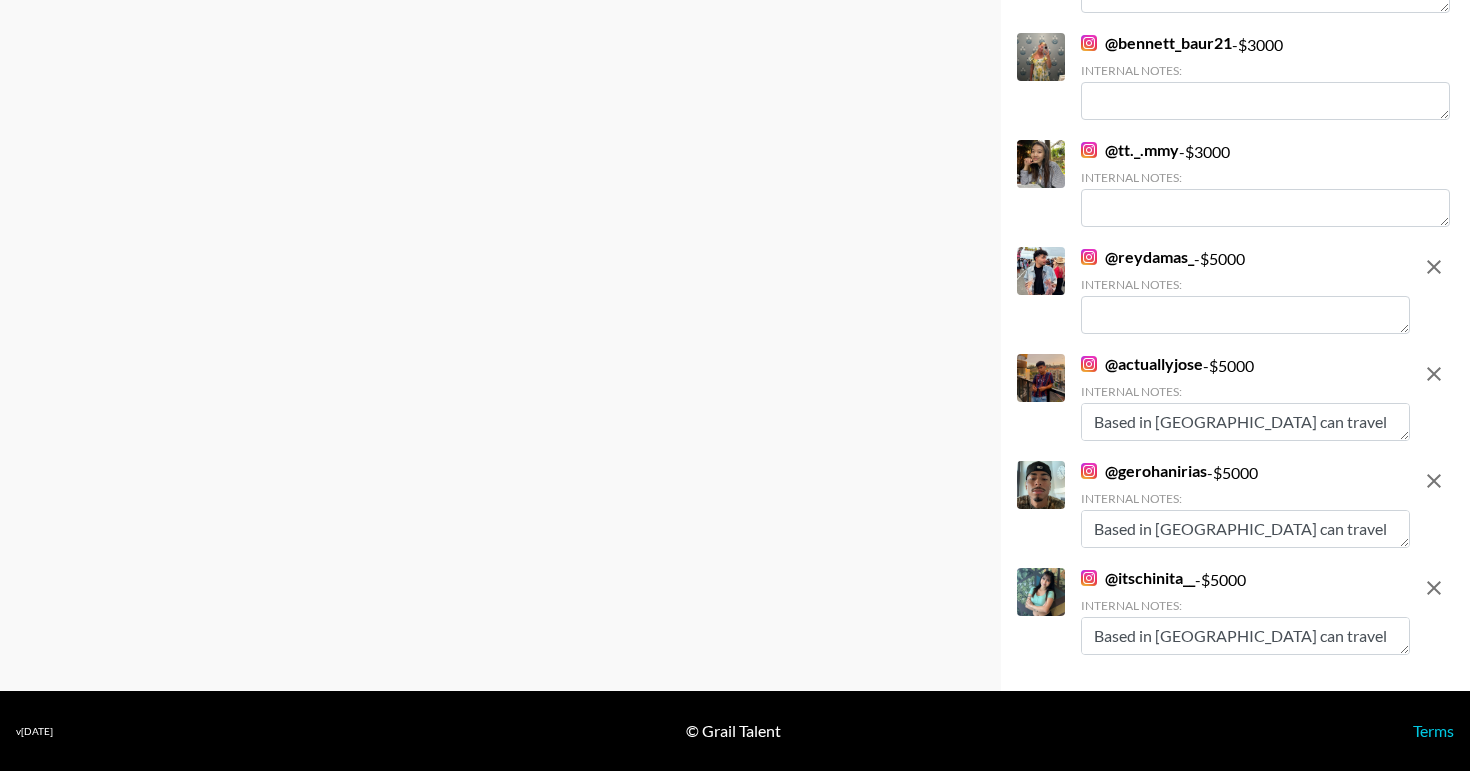 type on "Based in [GEOGRAPHIC_DATA] can travel to [GEOGRAPHIC_DATA]!" 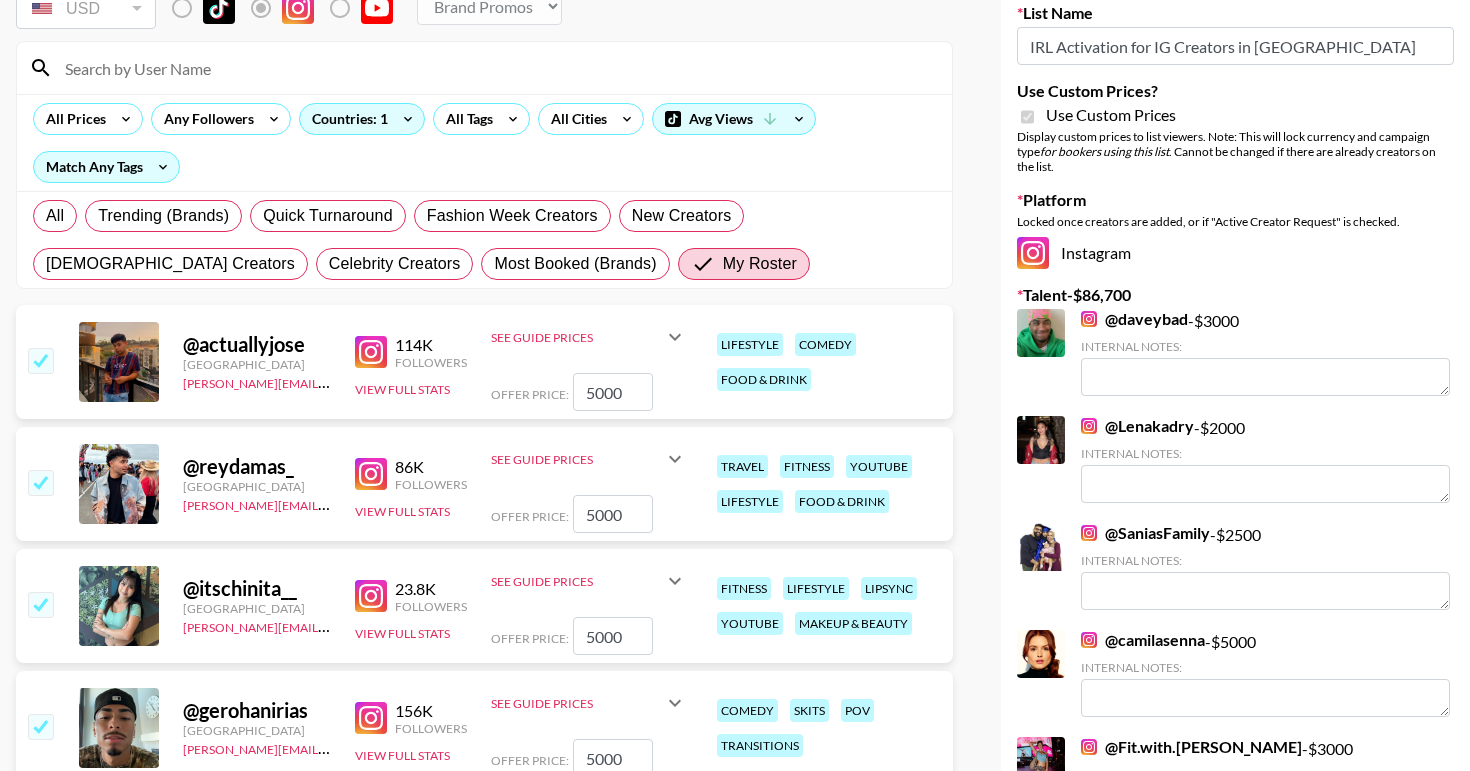 scroll, scrollTop: 0, scrollLeft: 0, axis: both 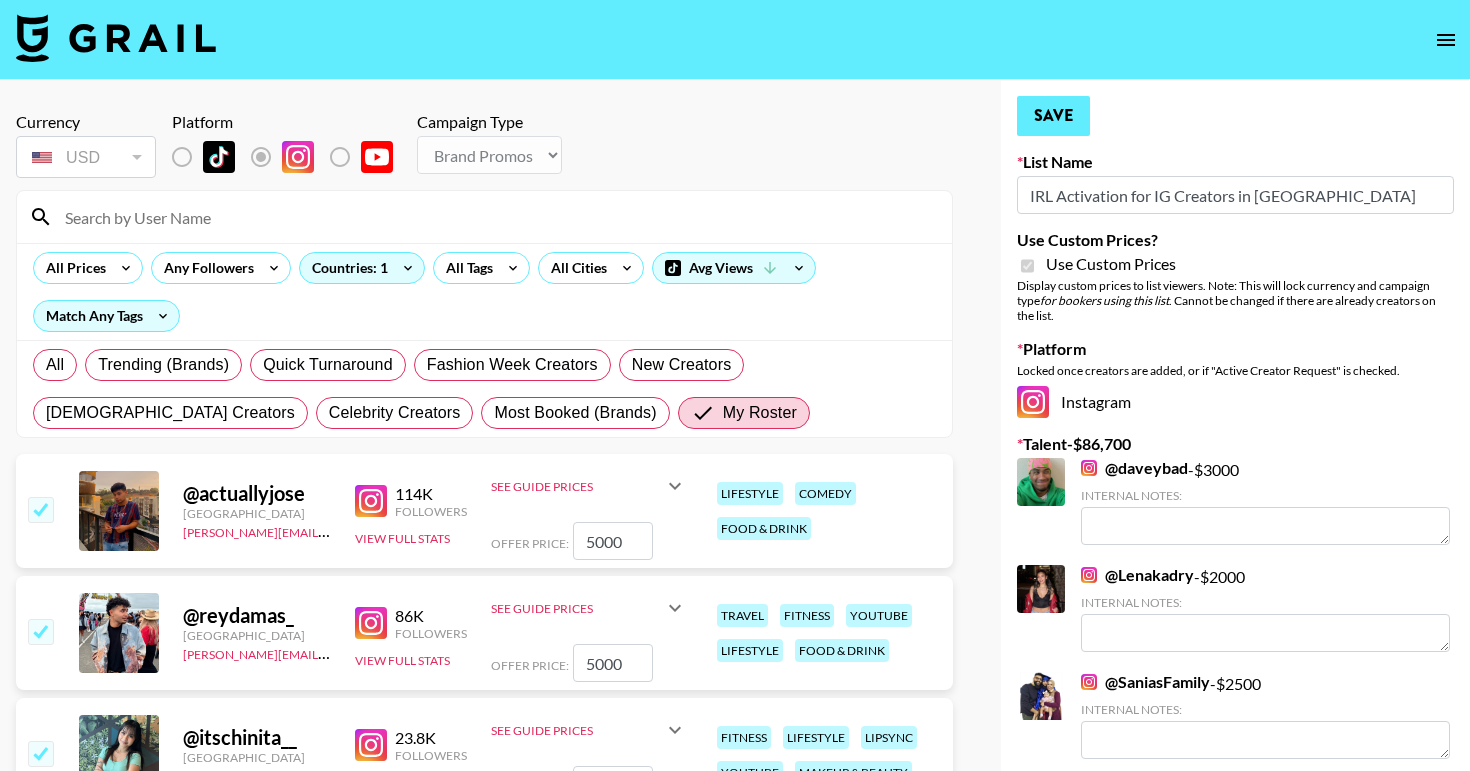 type on "Based in [GEOGRAPHIC_DATA] can travel to [GEOGRAPHIC_DATA]!" 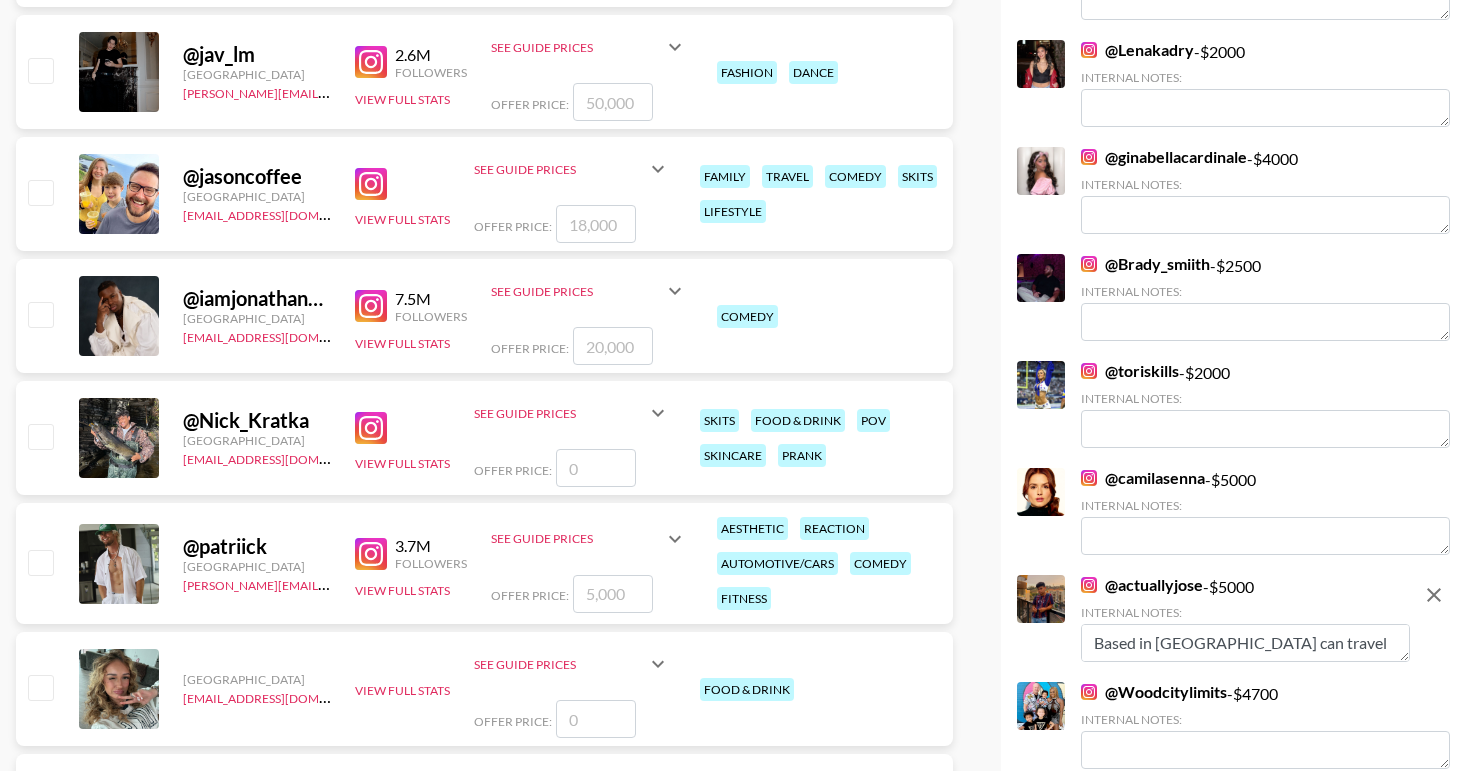 scroll, scrollTop: 1655, scrollLeft: 0, axis: vertical 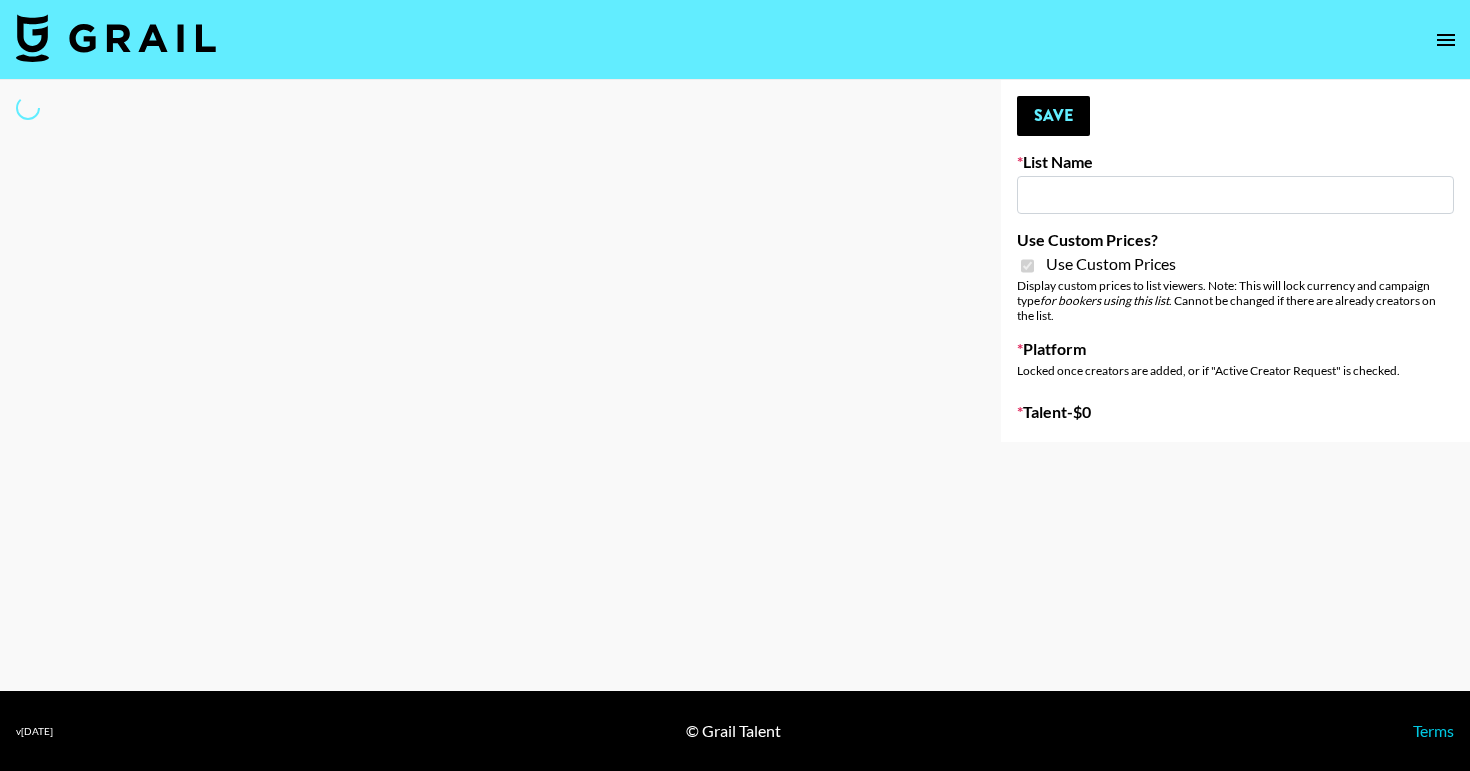 type on "Kitchen Appliance Promo" 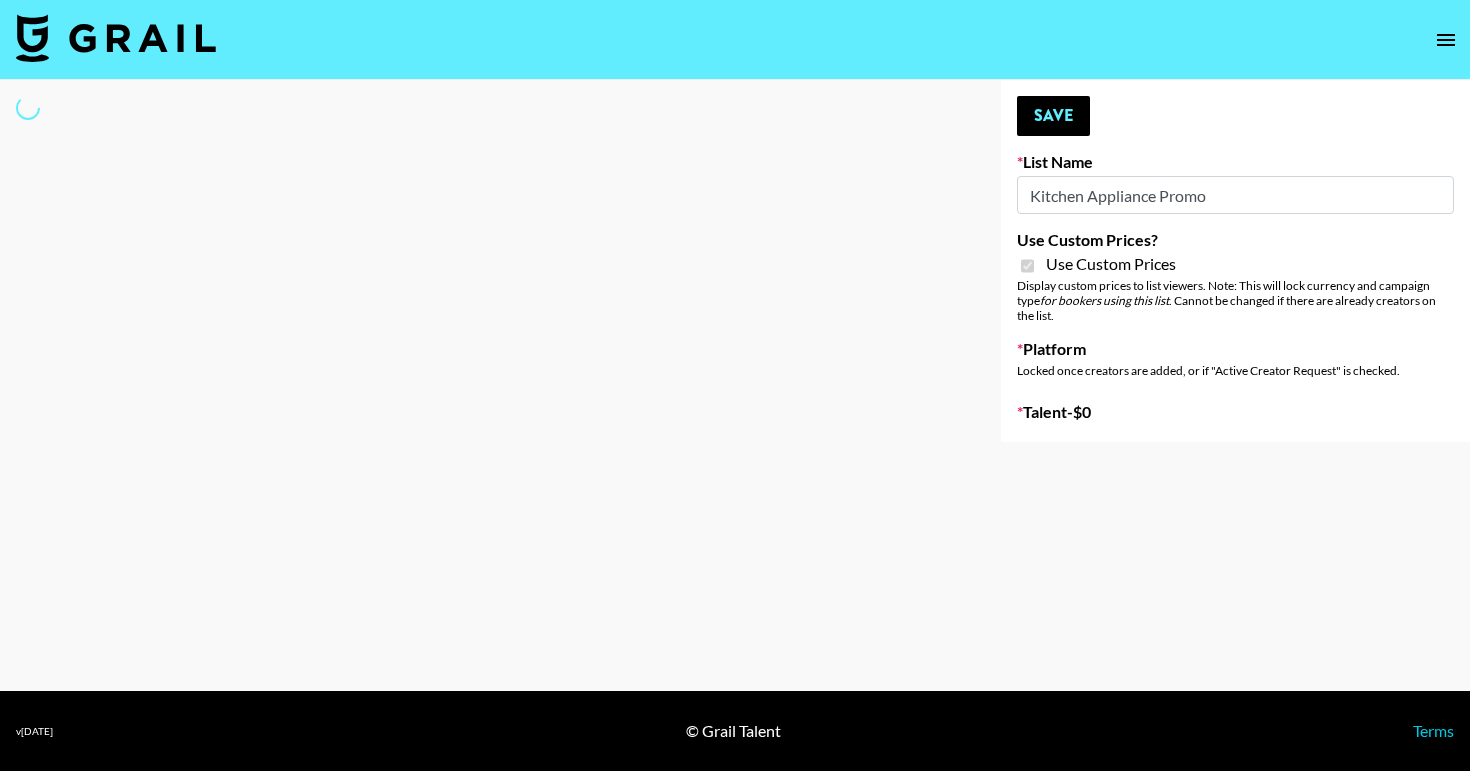 select on "Brand" 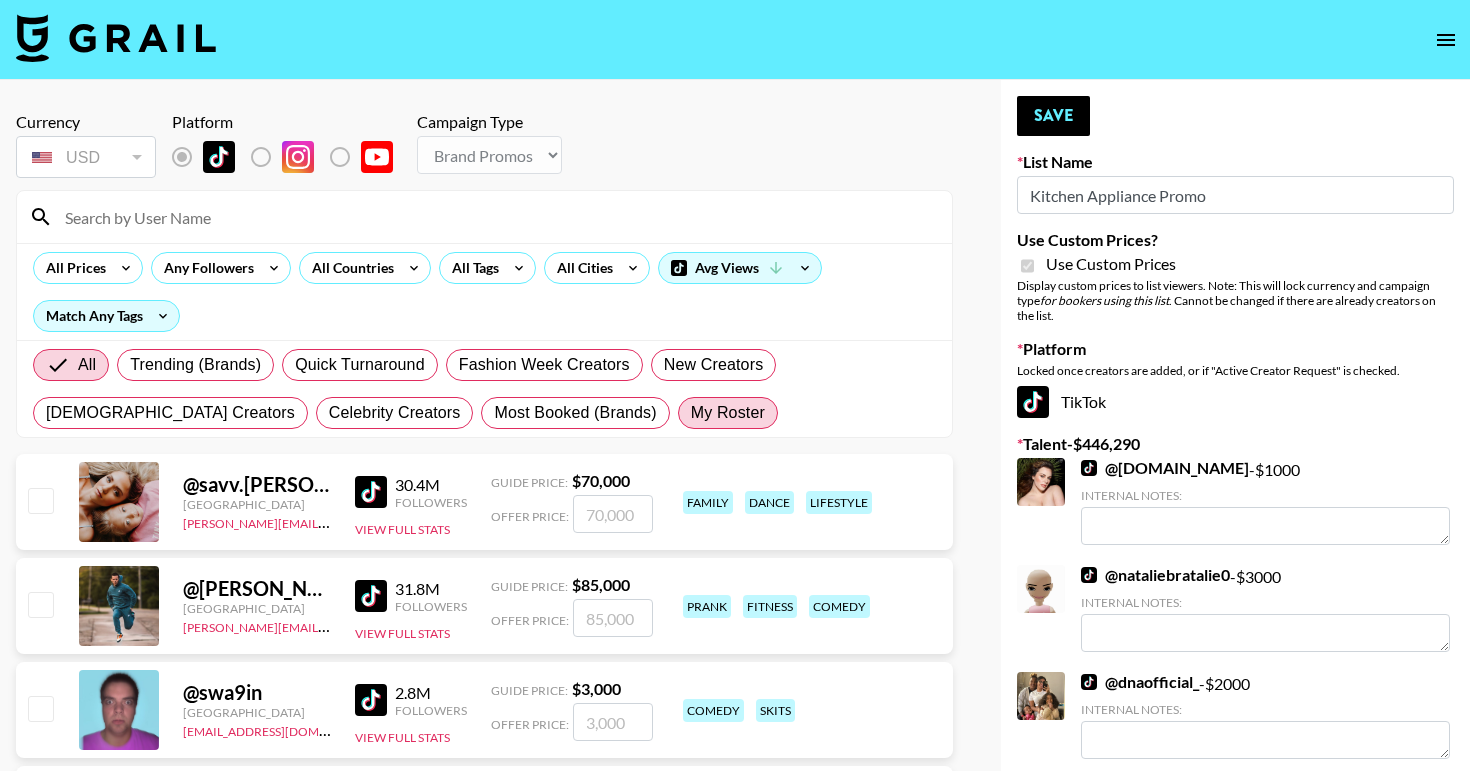 click on "My Roster" at bounding box center (728, 413) 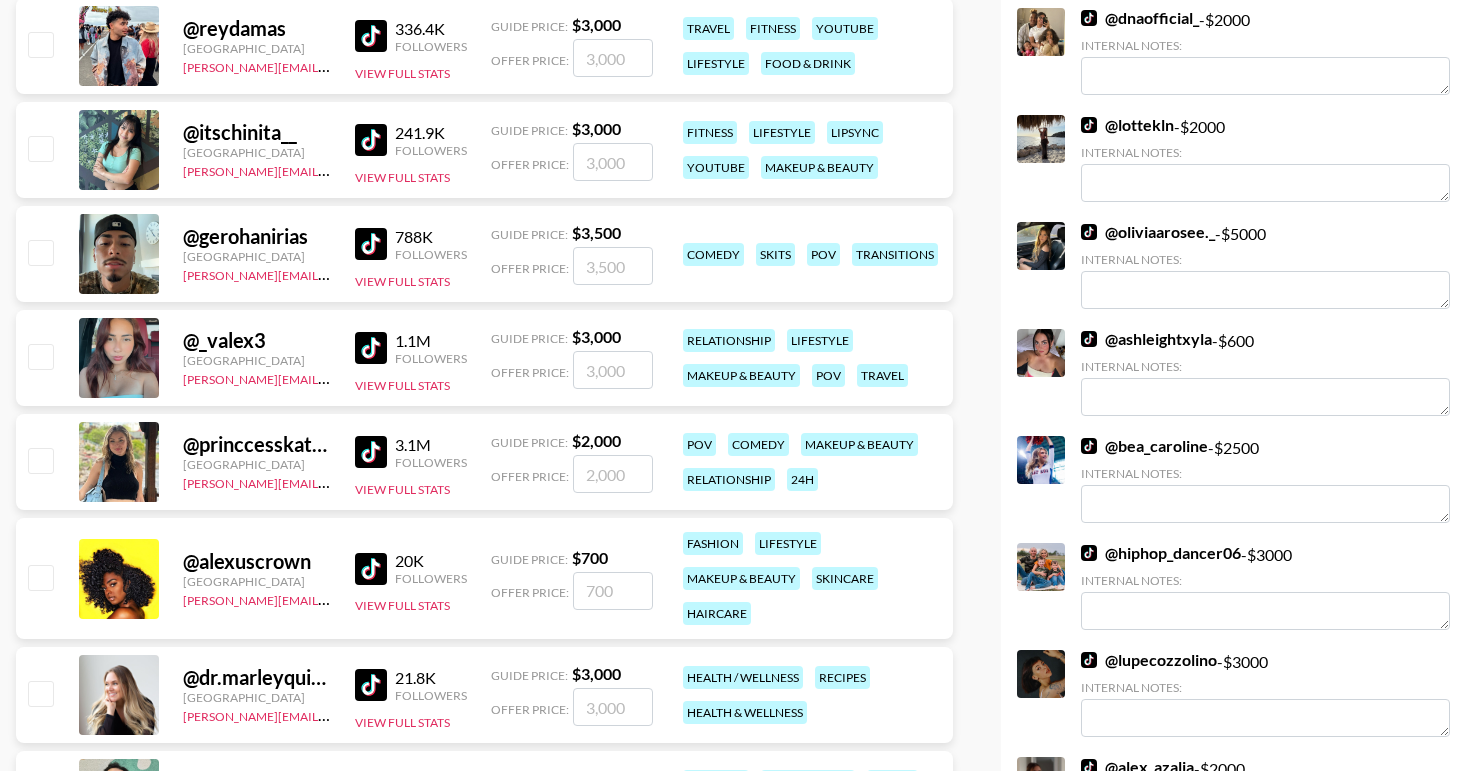 scroll, scrollTop: 168, scrollLeft: 0, axis: vertical 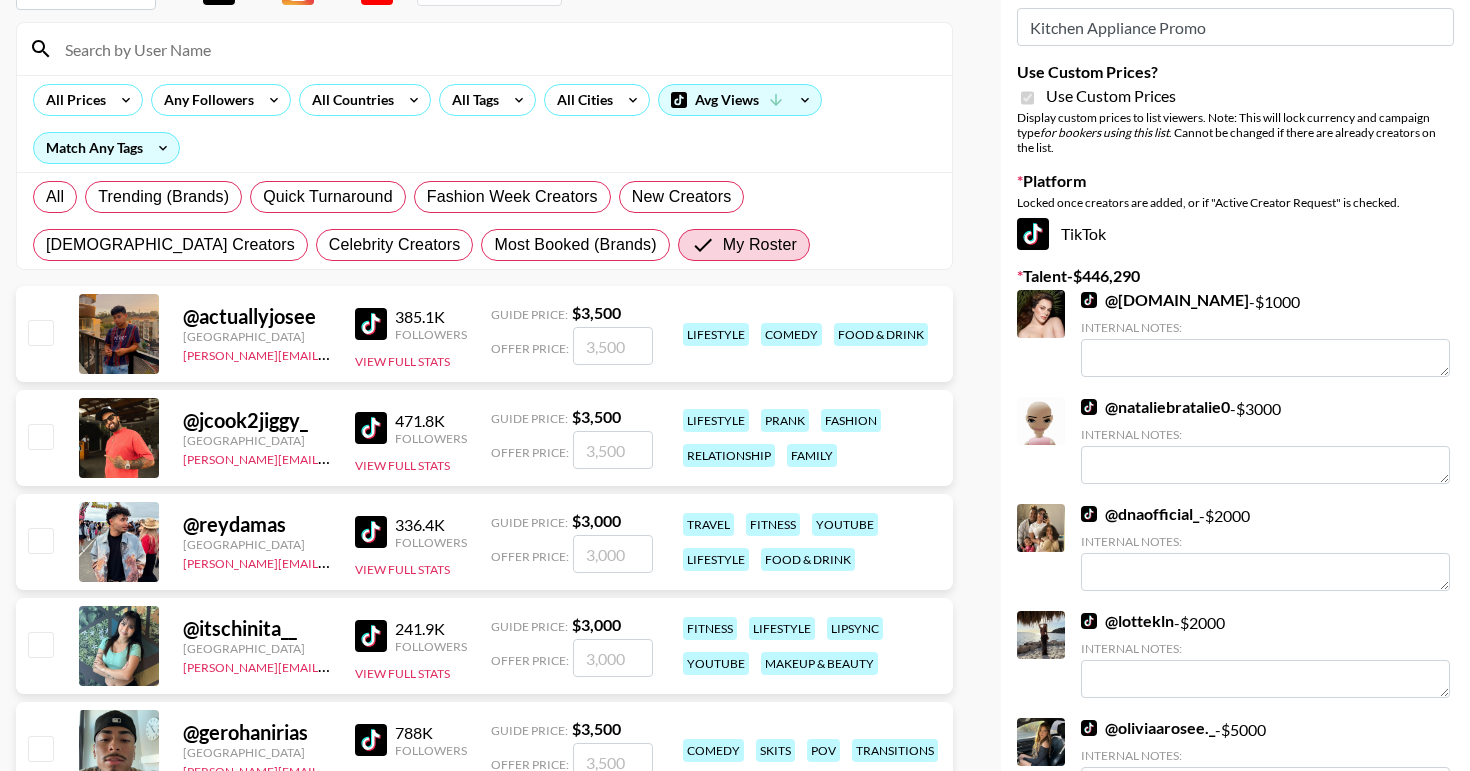 click at bounding box center (40, 436) 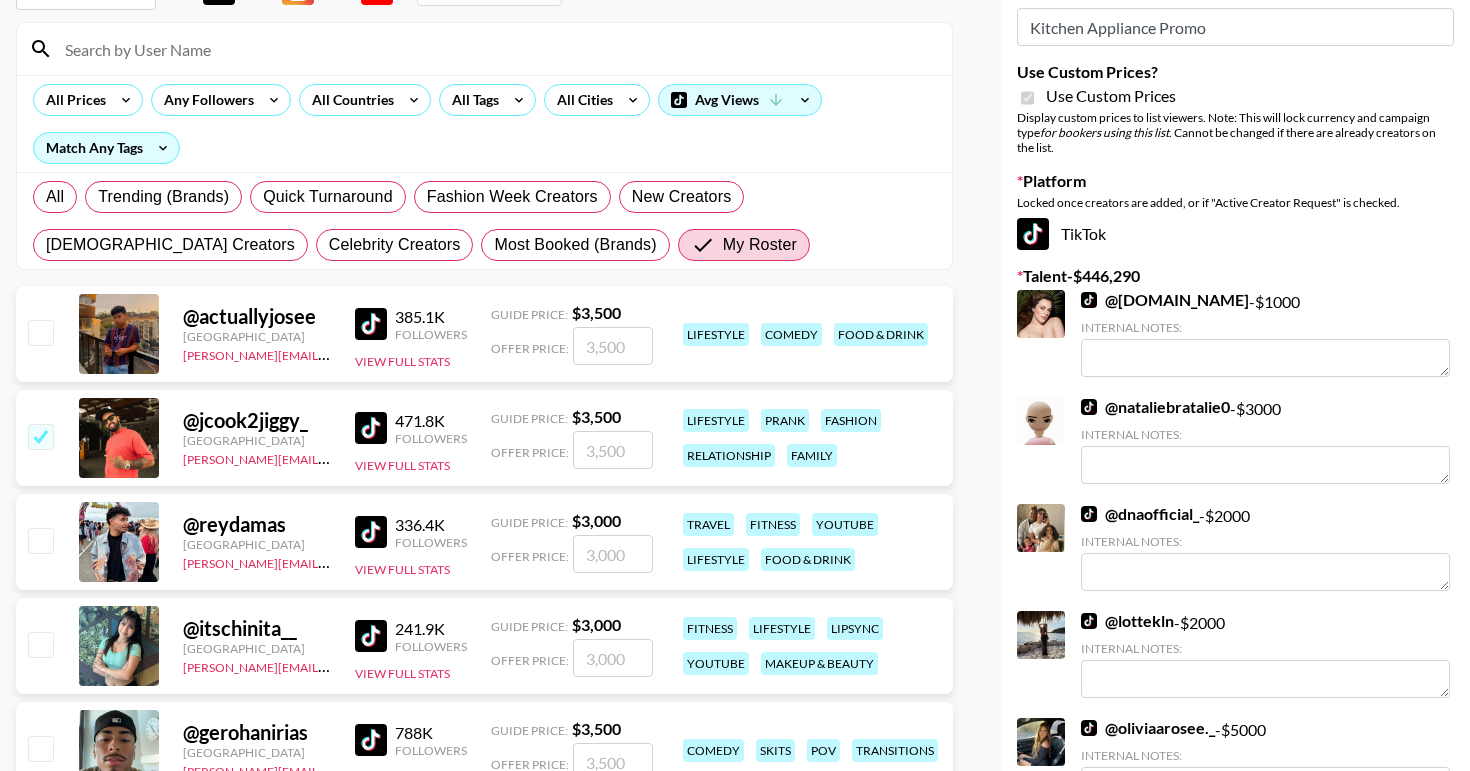 checkbox on "true" 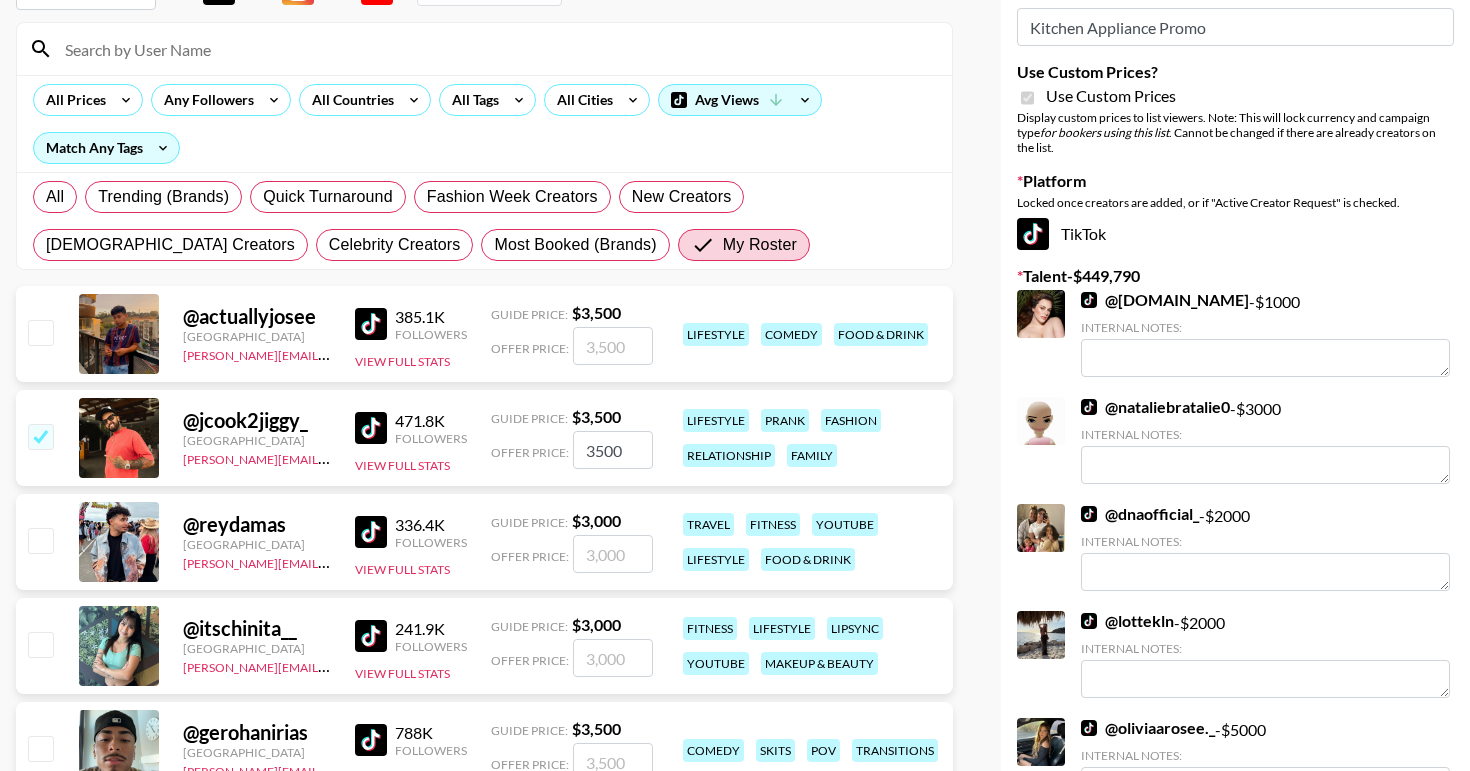 click at bounding box center [40, 436] 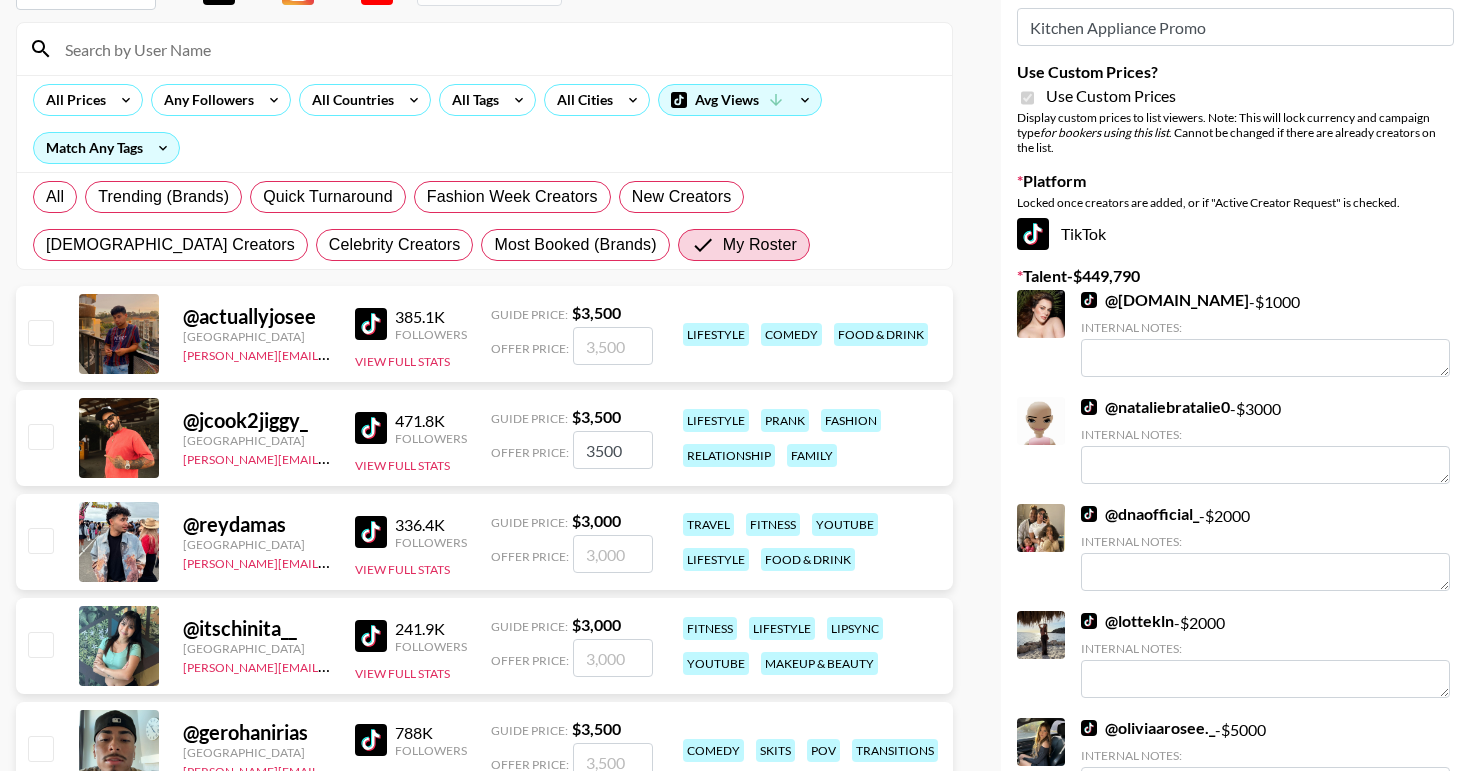checkbox on "false" 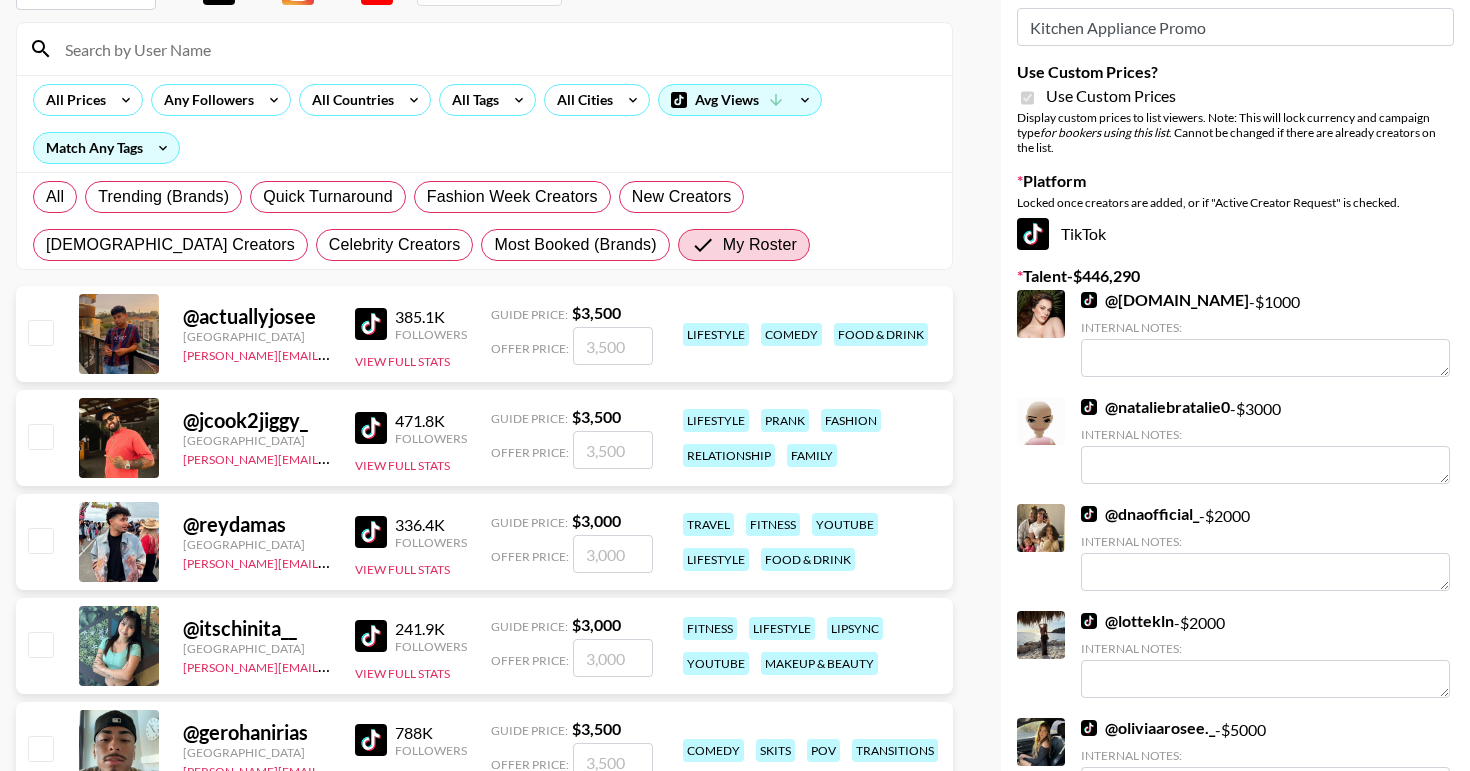 click at bounding box center (40, 436) 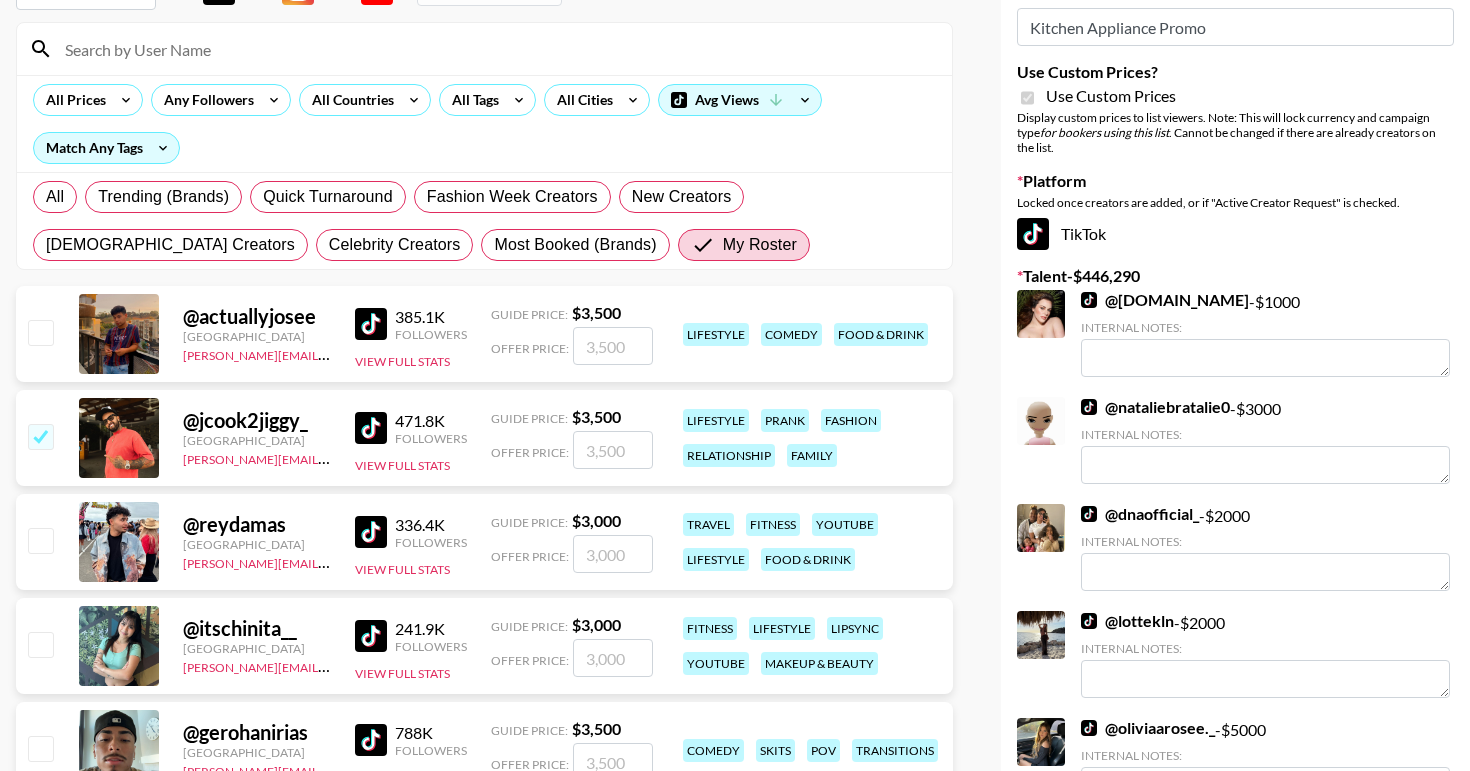 checkbox on "true" 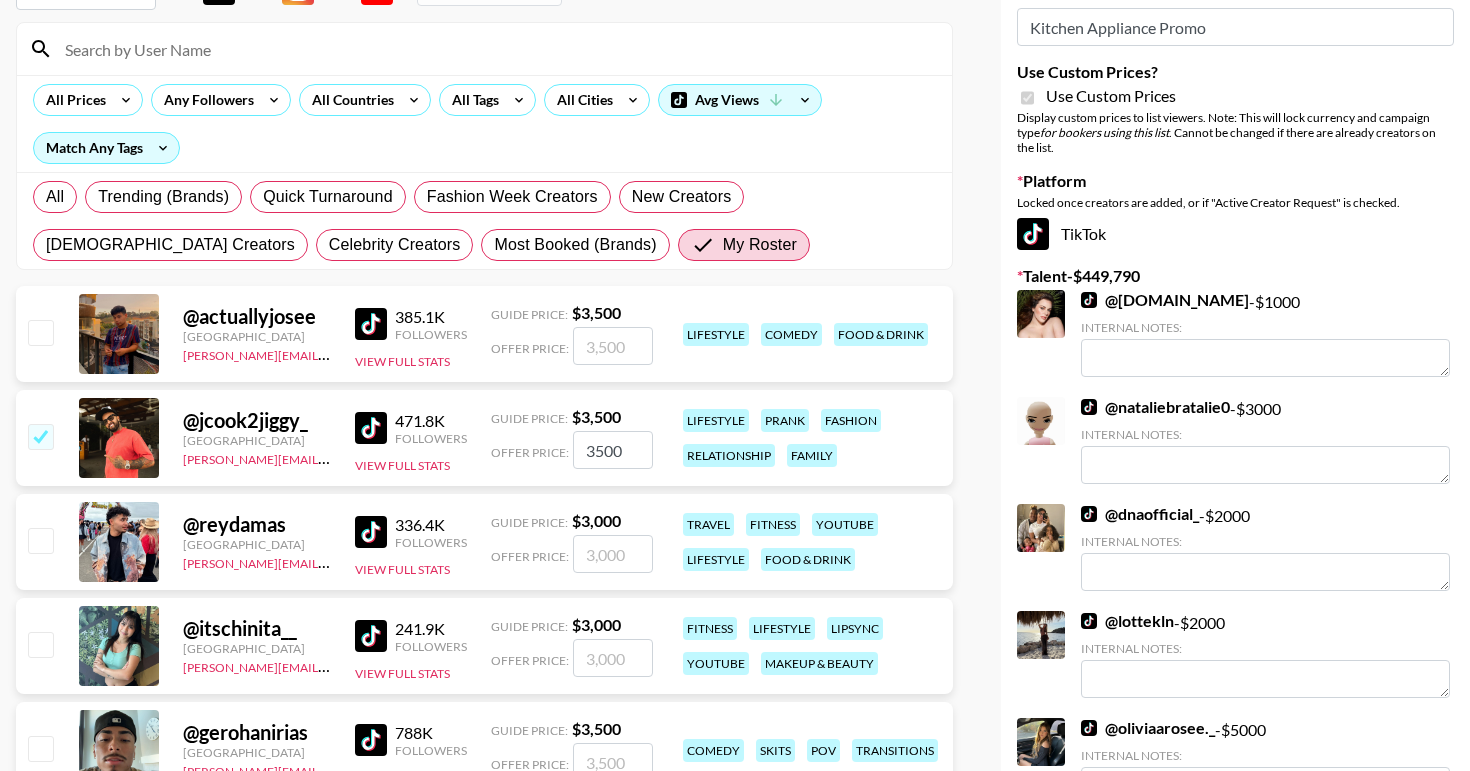click at bounding box center (40, 540) 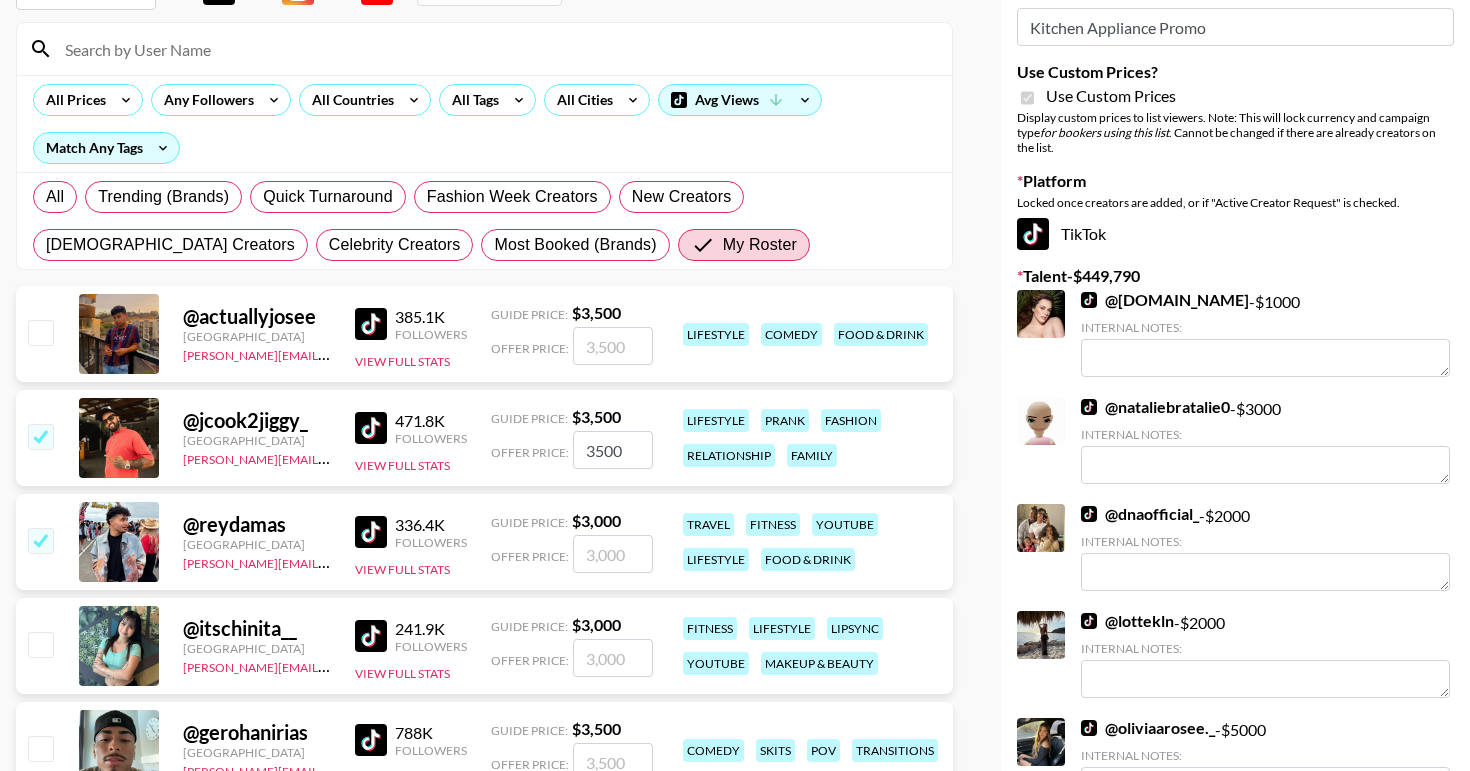 checkbox on "true" 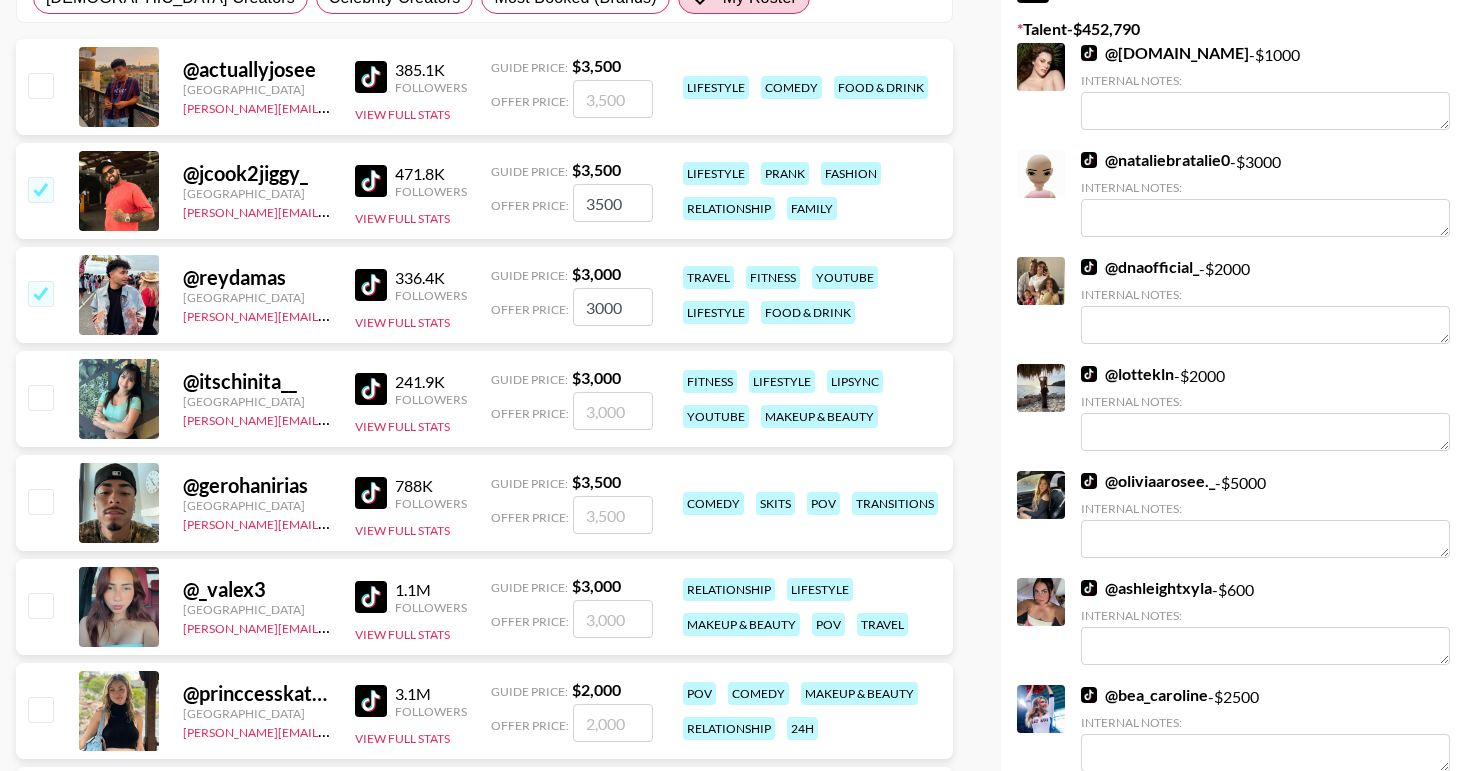 click at bounding box center (40, 501) 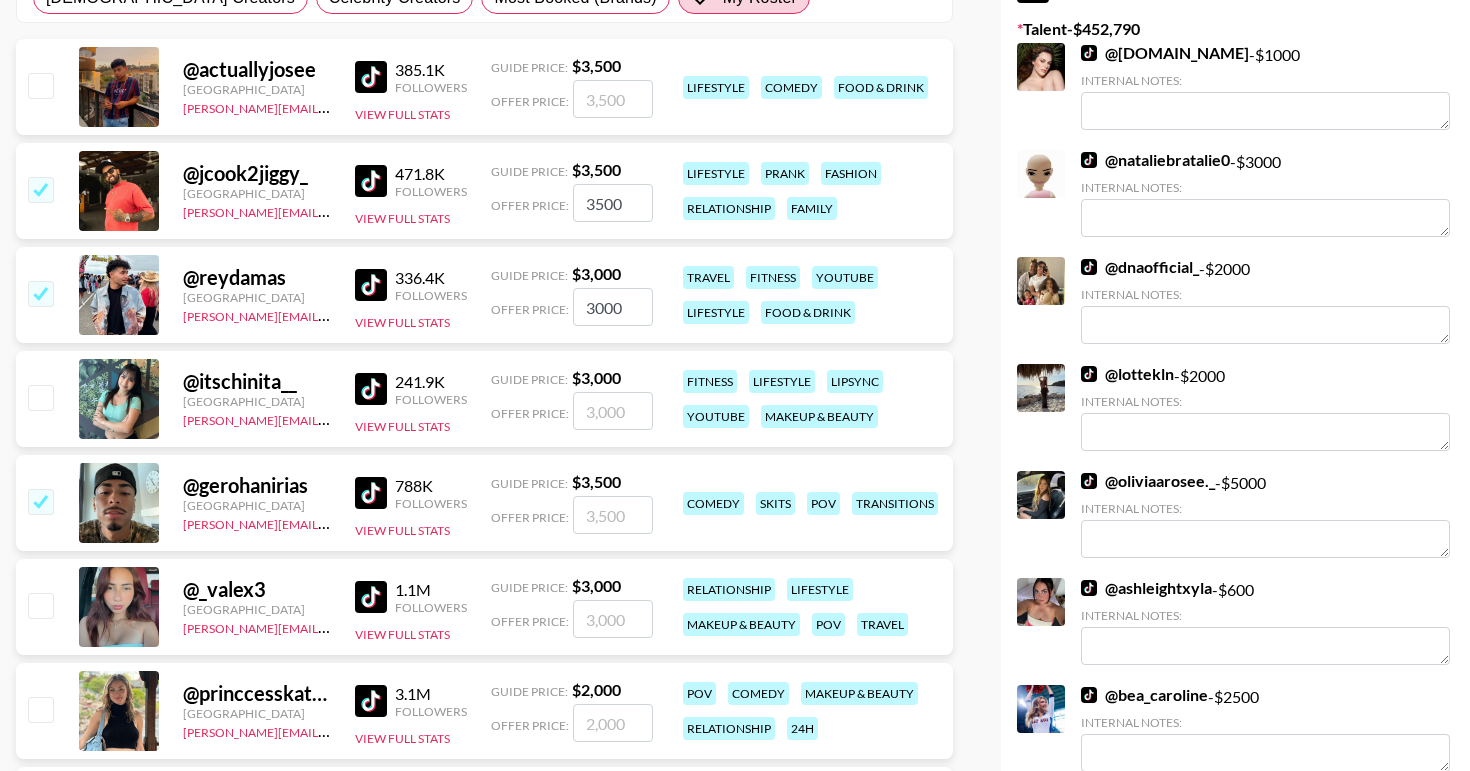checkbox on "true" 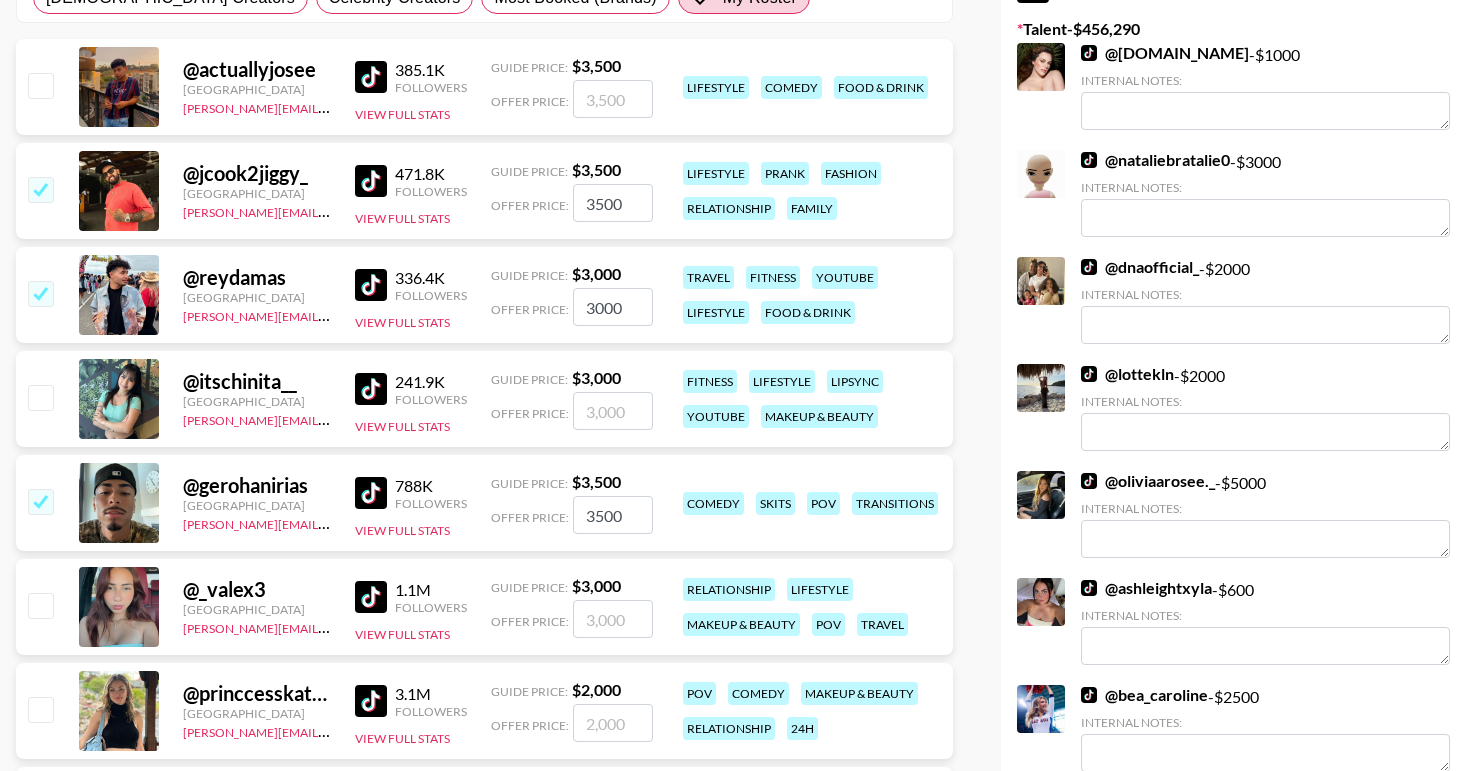 type on "3500" 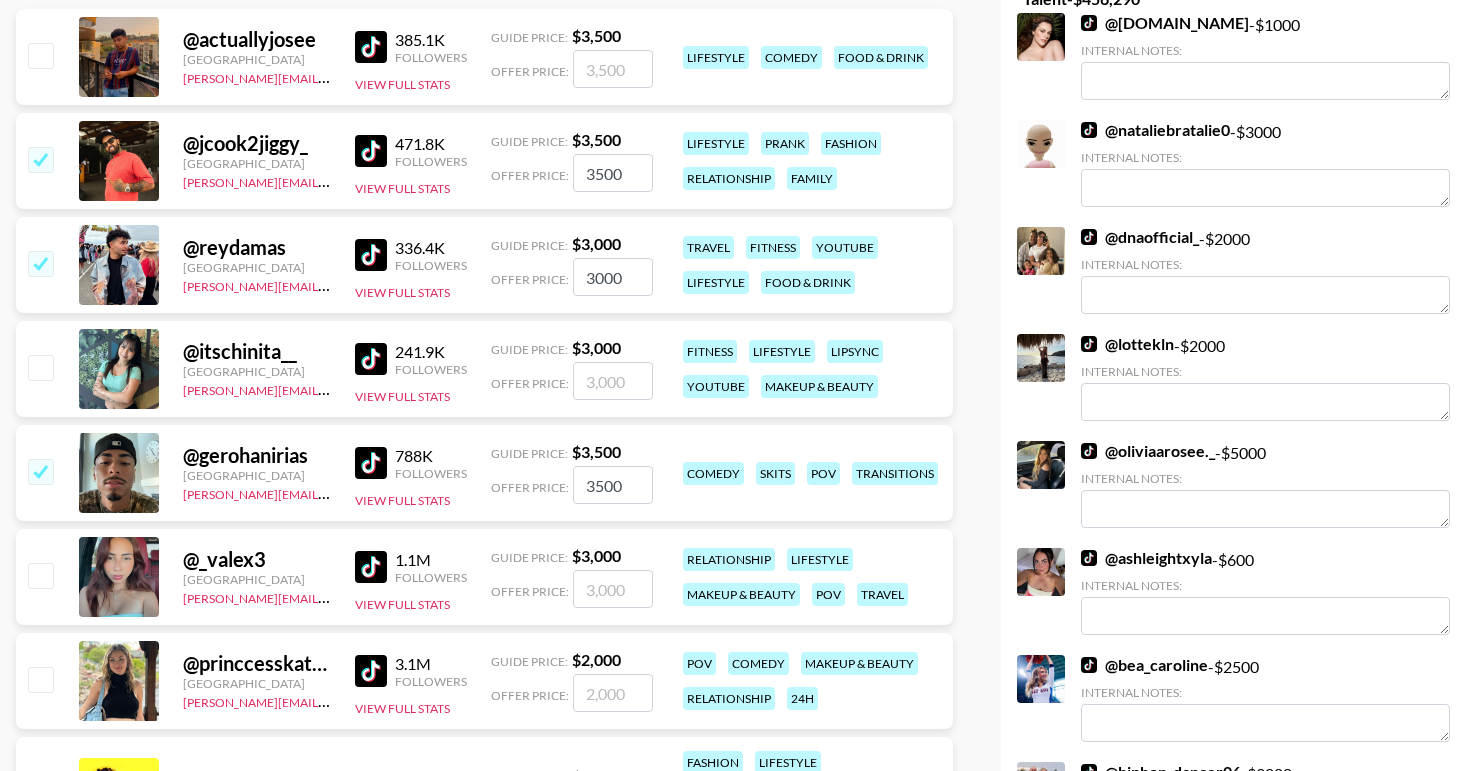 click at bounding box center (40, 575) 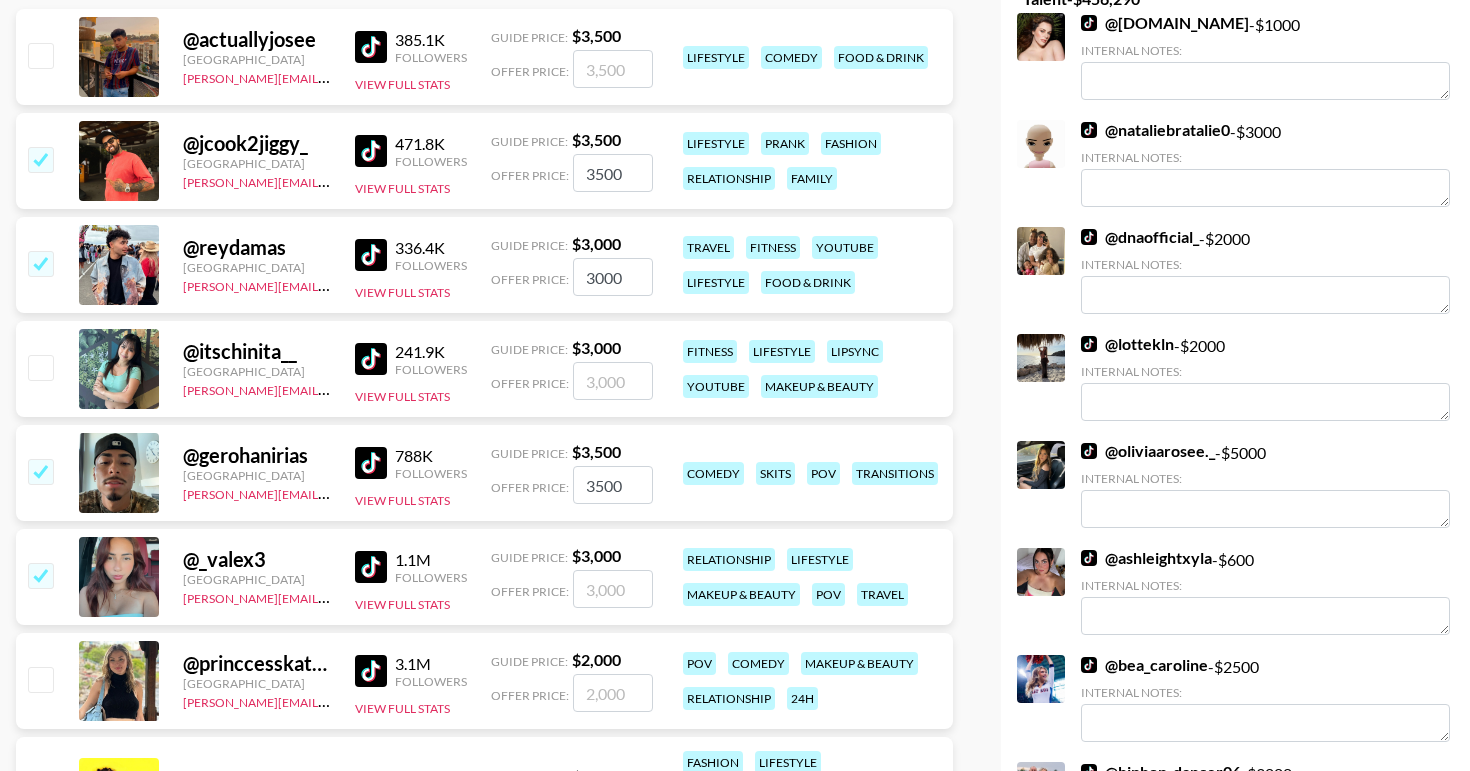 checkbox on "true" 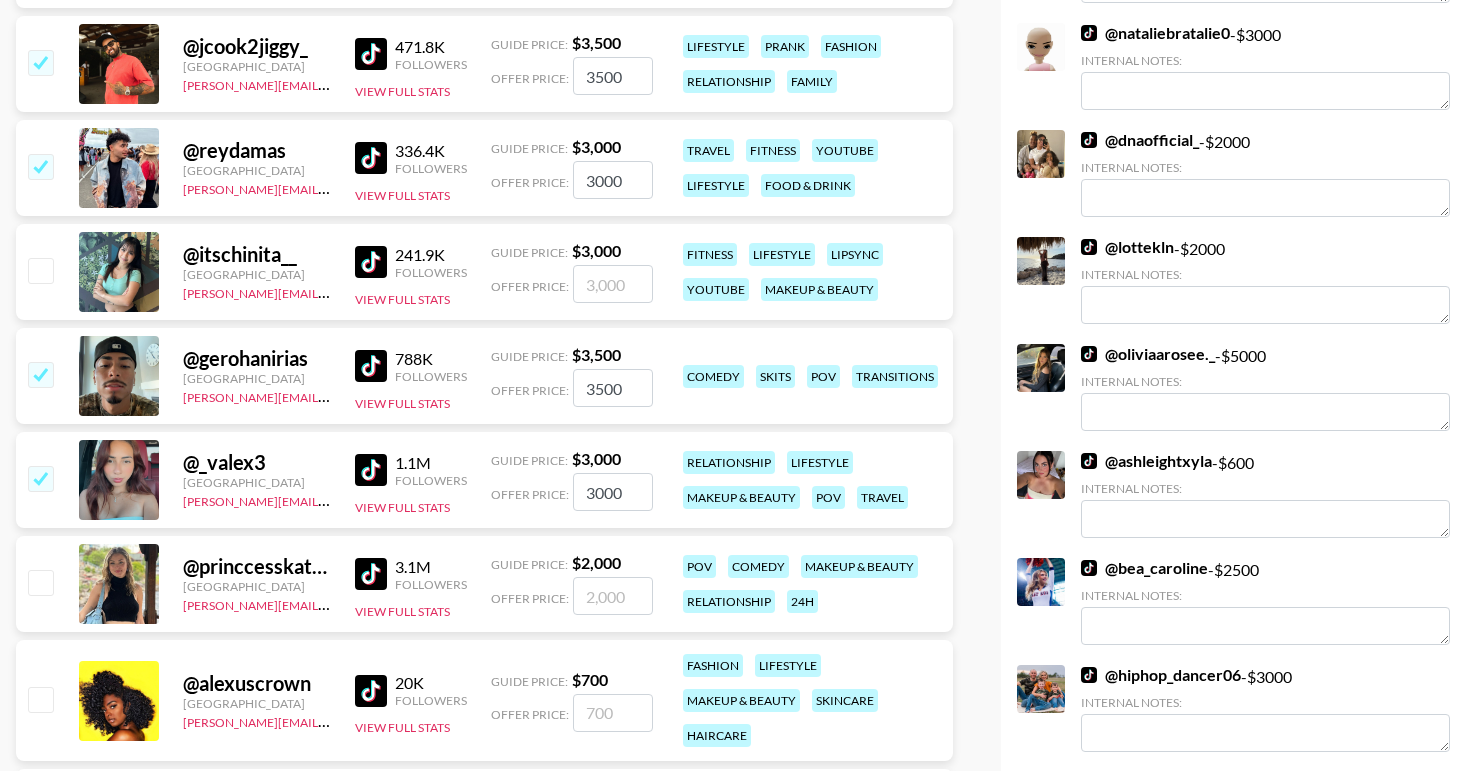click on "@ princcesskatiee United States benny.guerrero@grail-talent.com 3.1M Followers View Full Stats Guide Price: $ 2,000 Offer Price: pov comedy makeup & beauty relationship 24h" at bounding box center (484, 584) 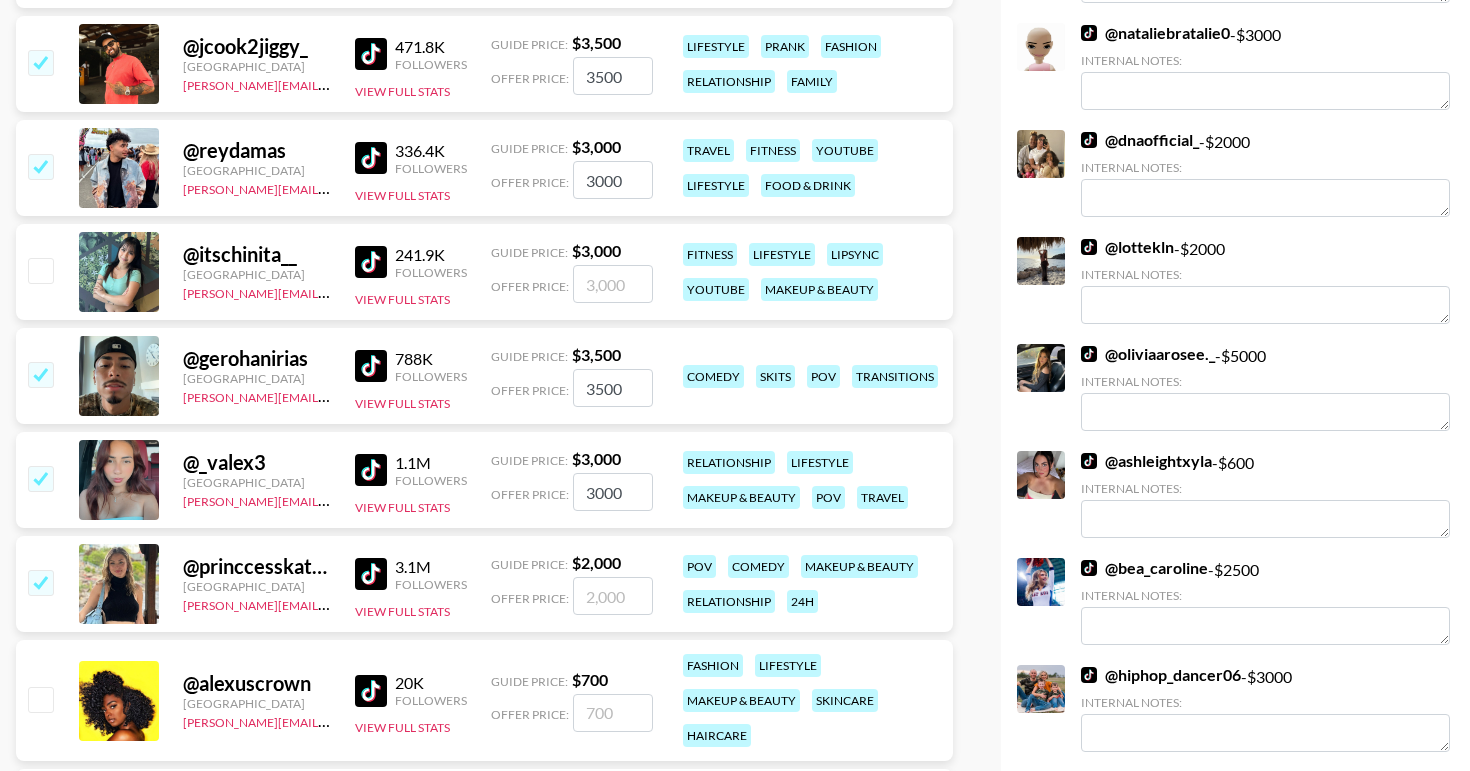 checkbox on "true" 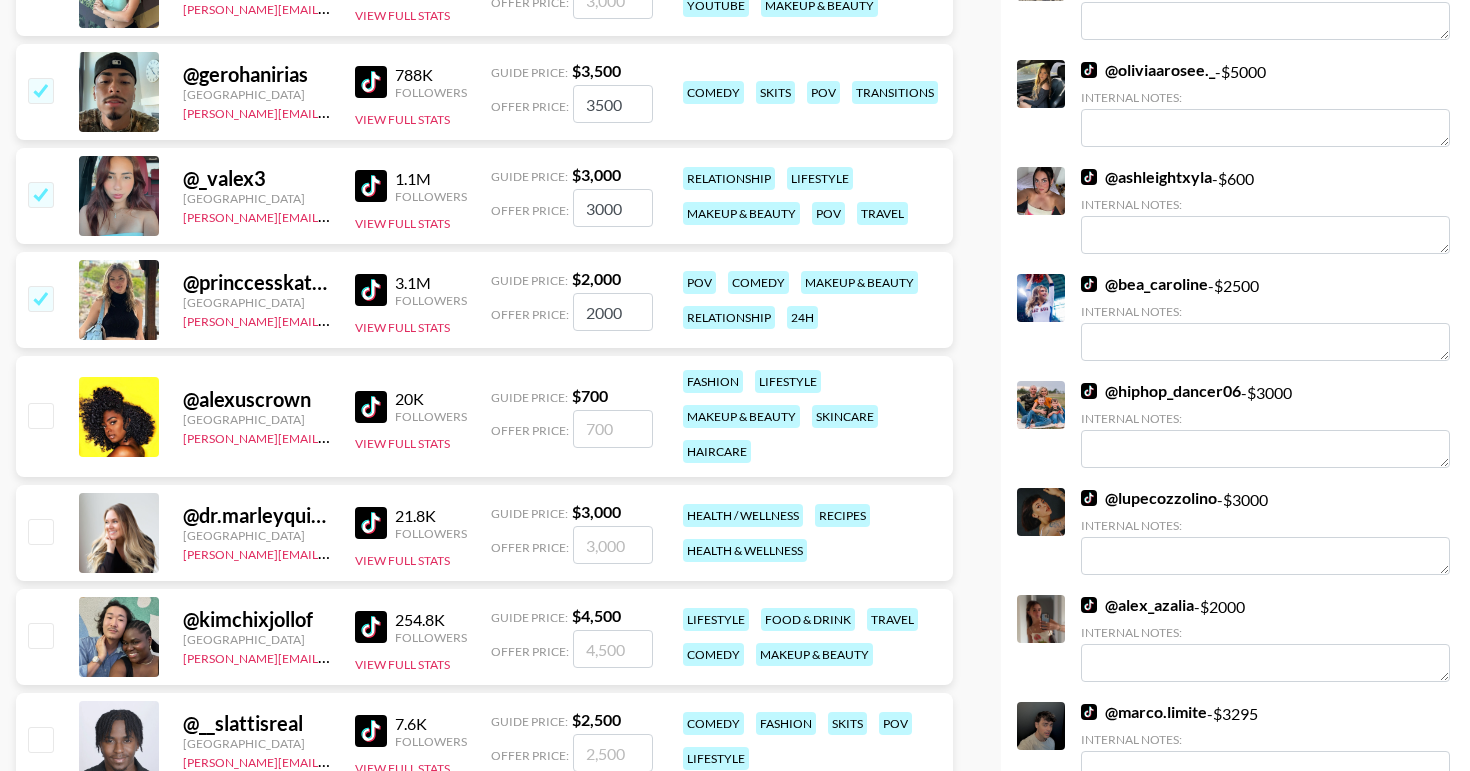 scroll, scrollTop: 888, scrollLeft: 0, axis: vertical 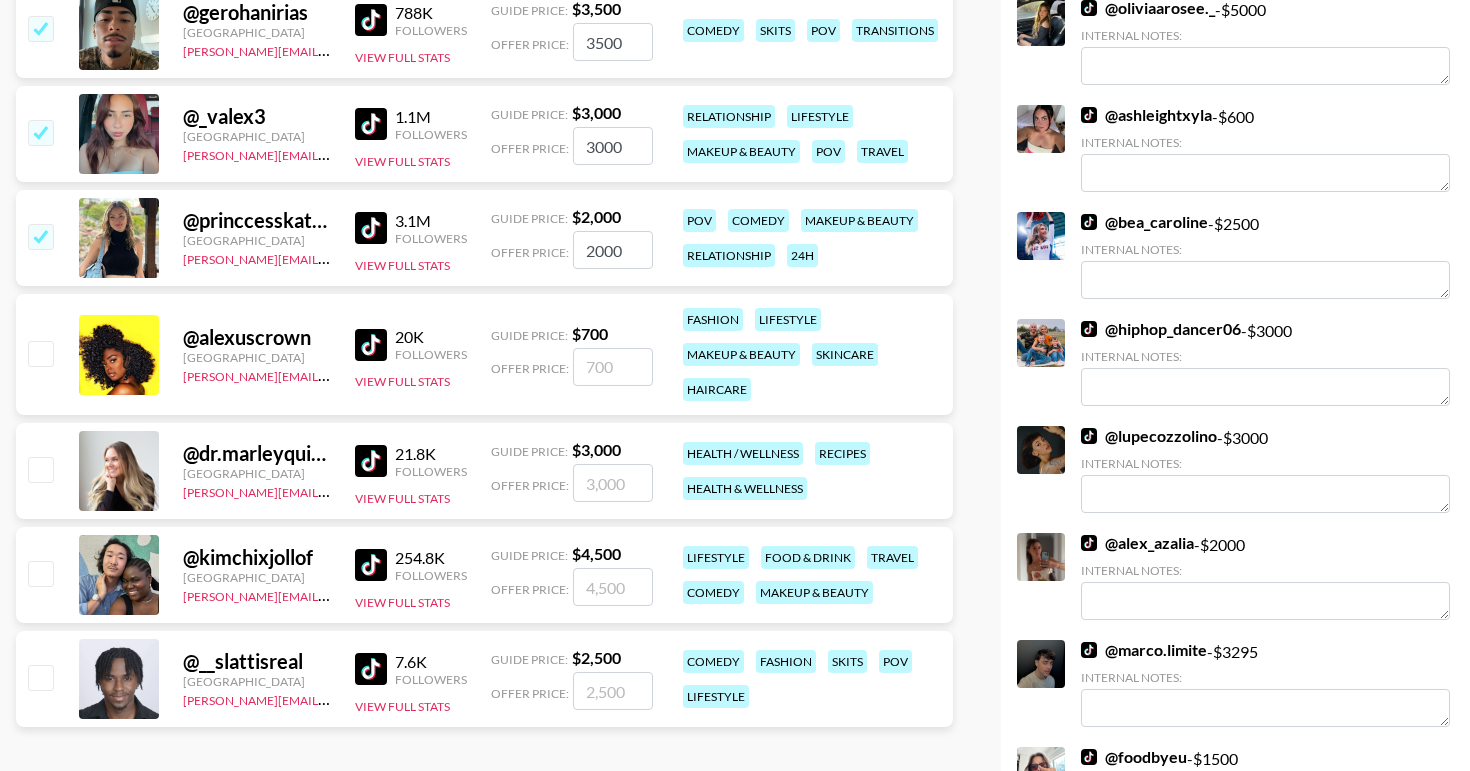 click at bounding box center [40, 469] 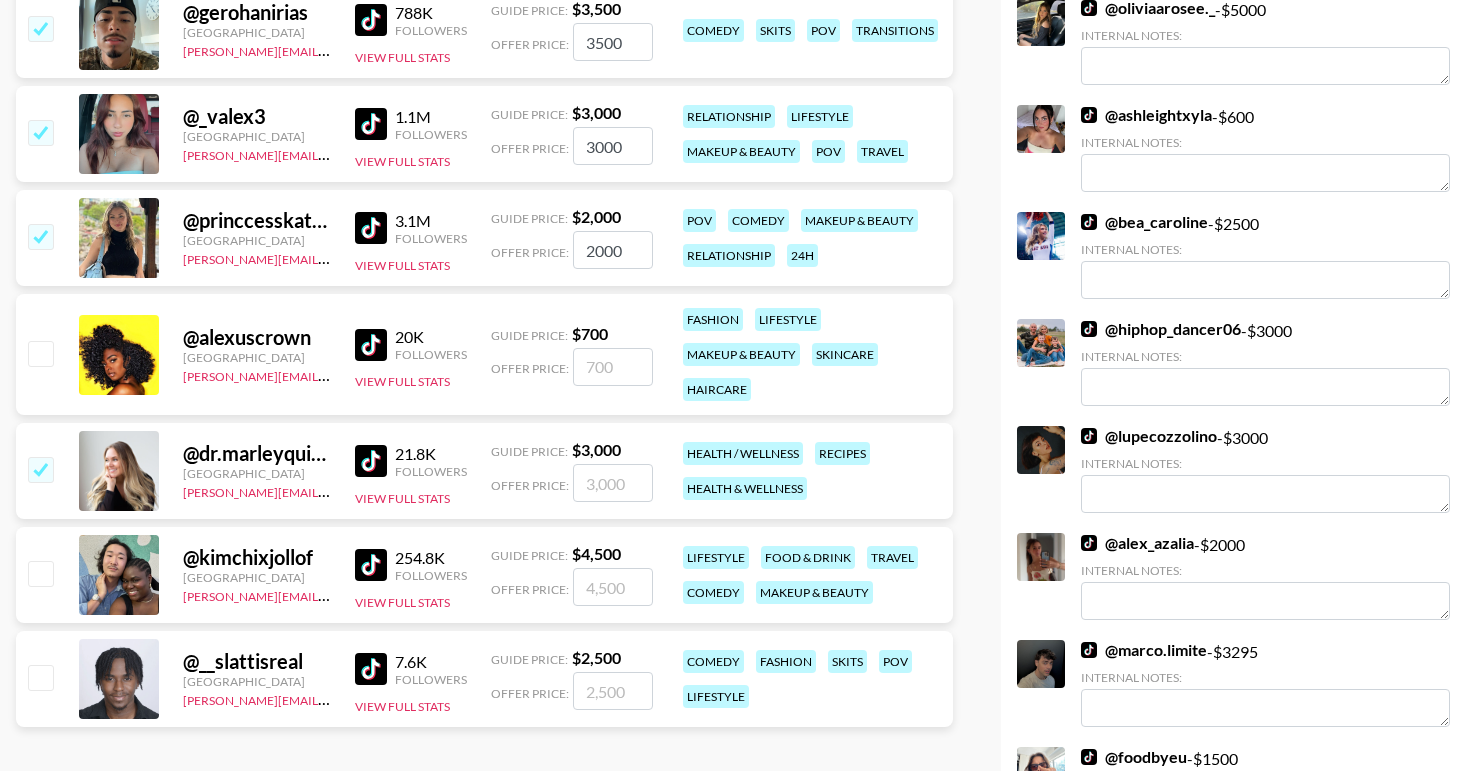 checkbox on "true" 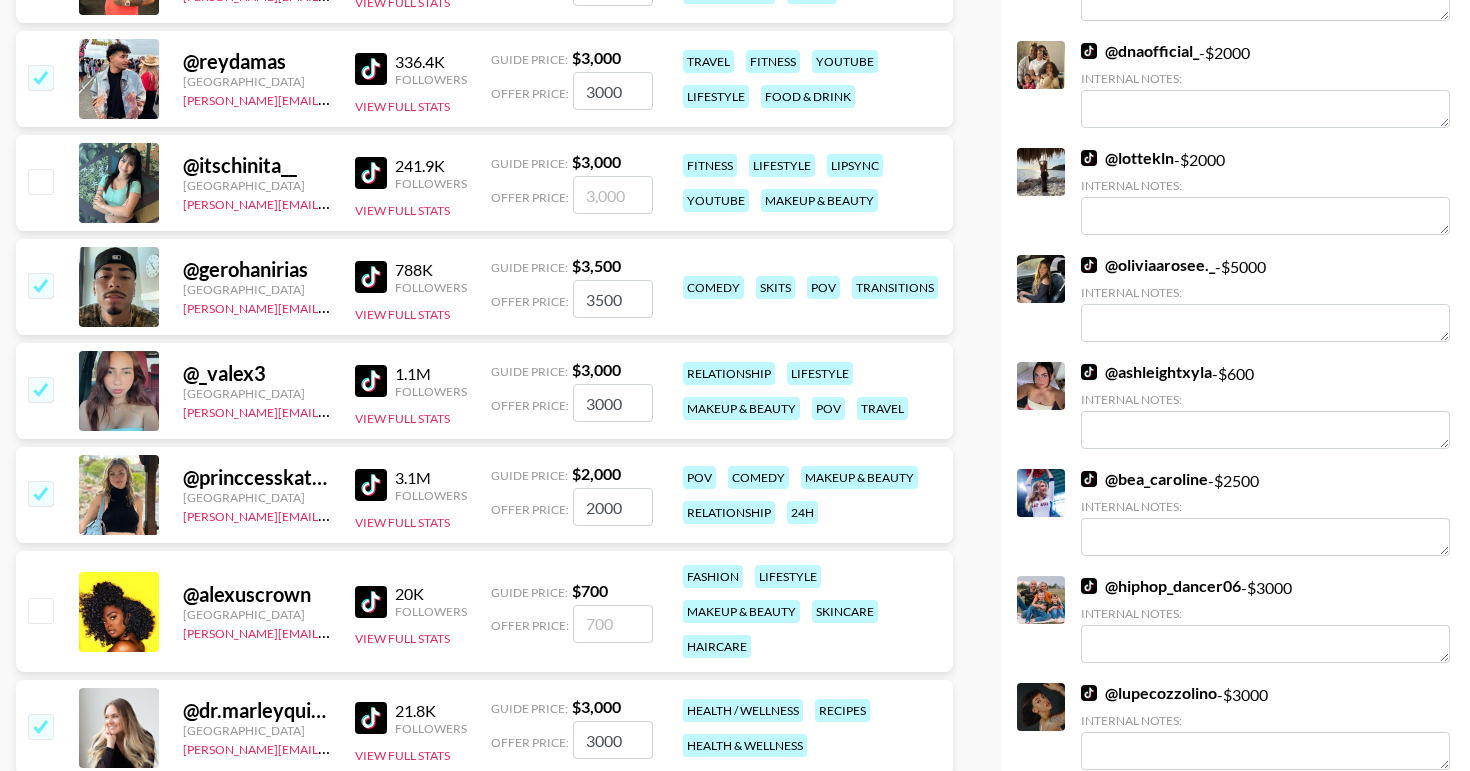scroll, scrollTop: 334, scrollLeft: 0, axis: vertical 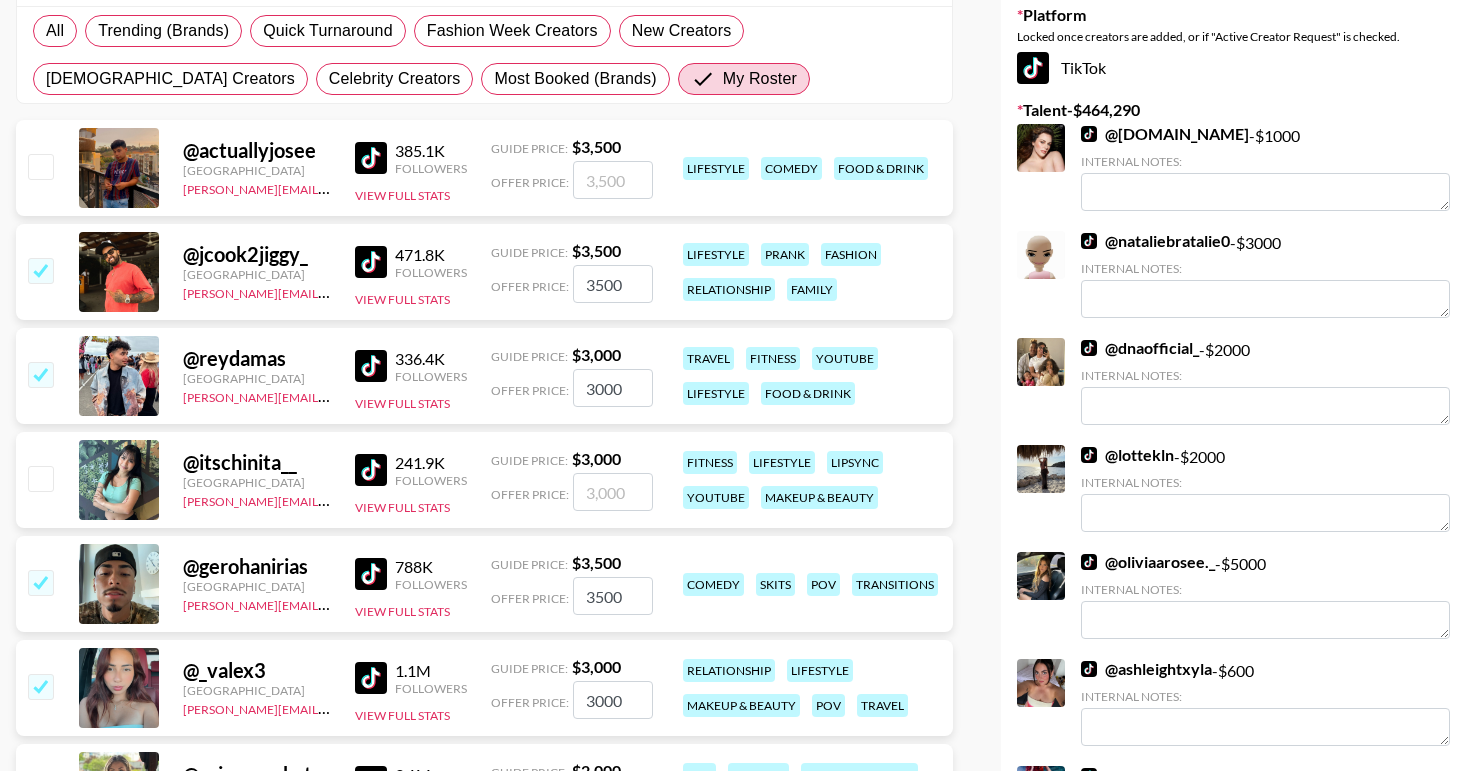 click at bounding box center [613, 180] 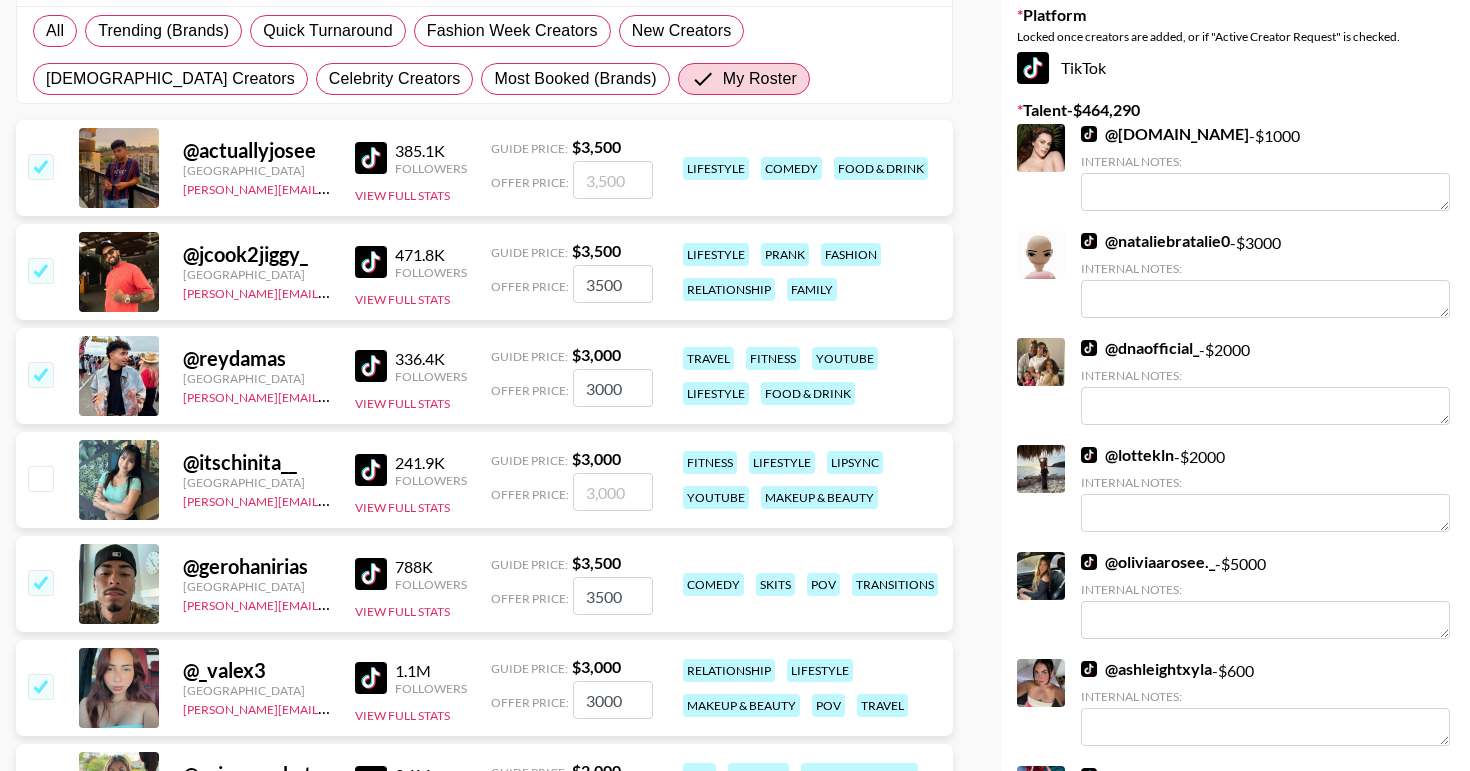 checkbox on "true" 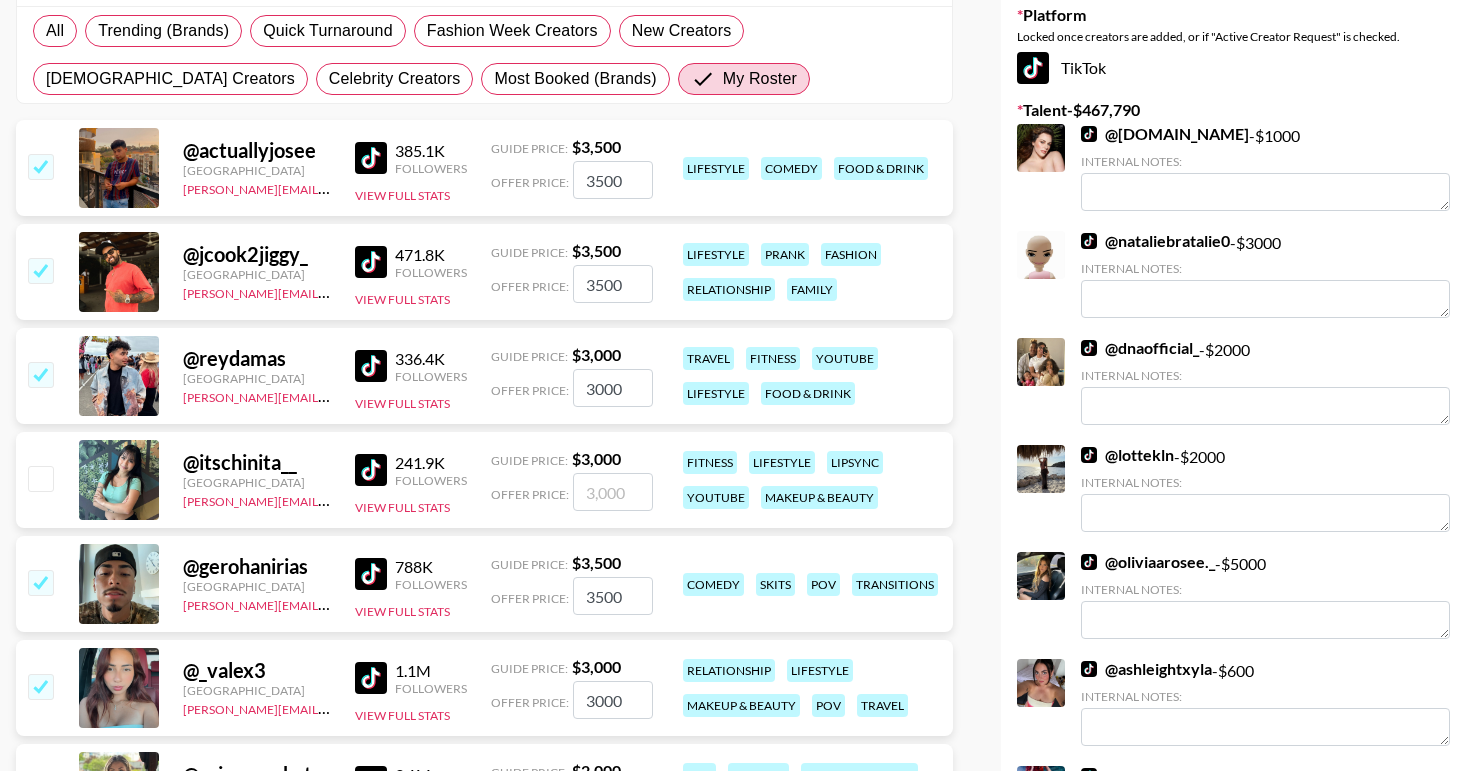 type on "3500" 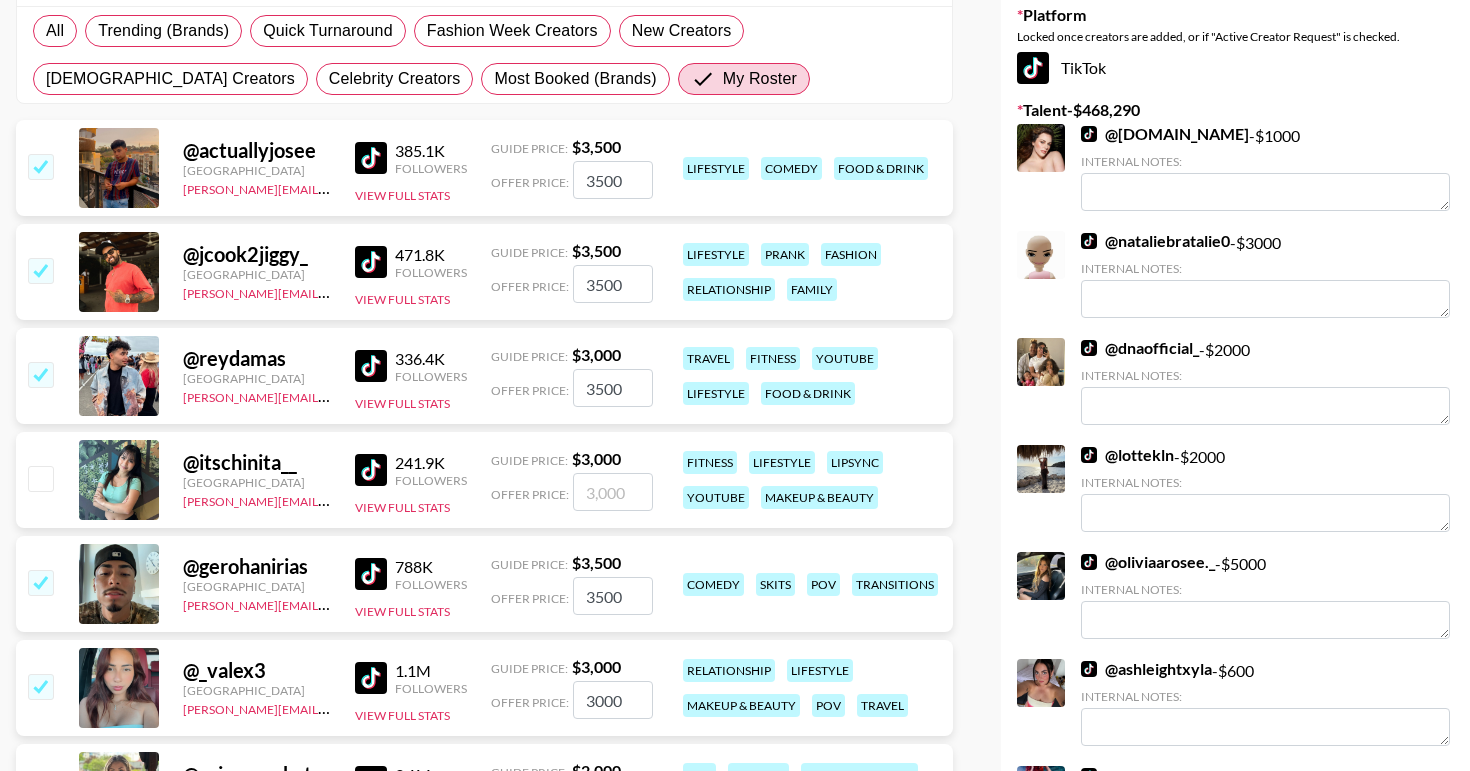 type on "3500" 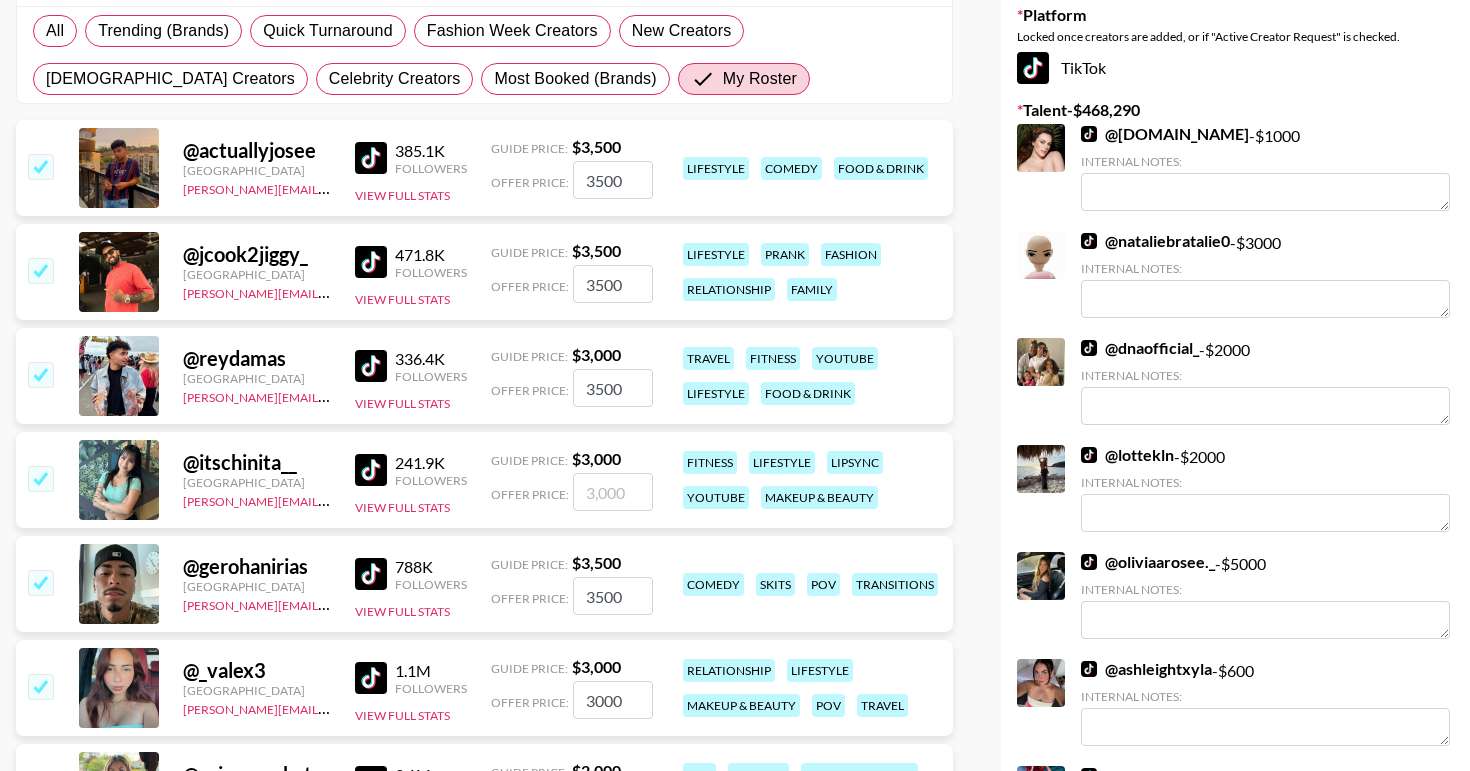 checkbox on "true" 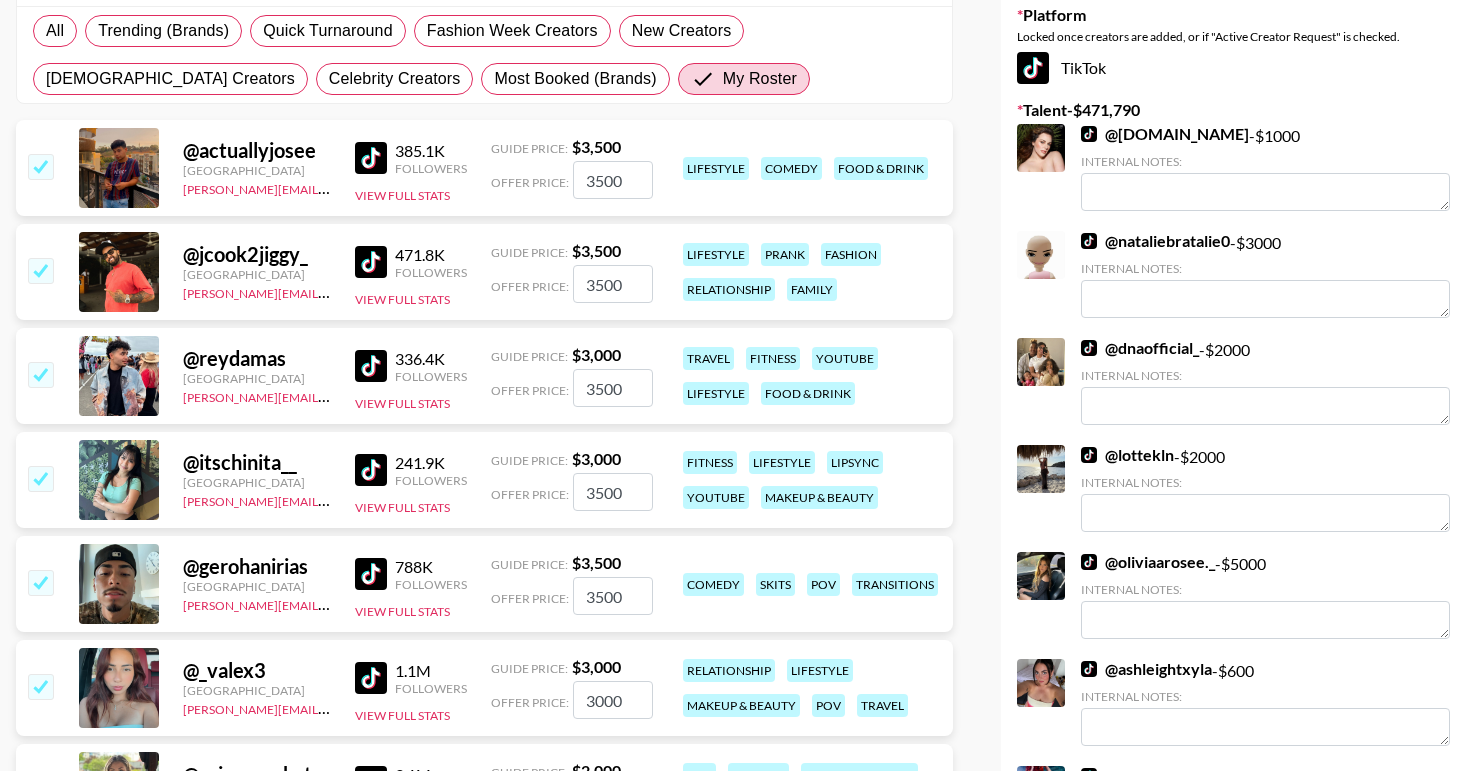 type on "3500" 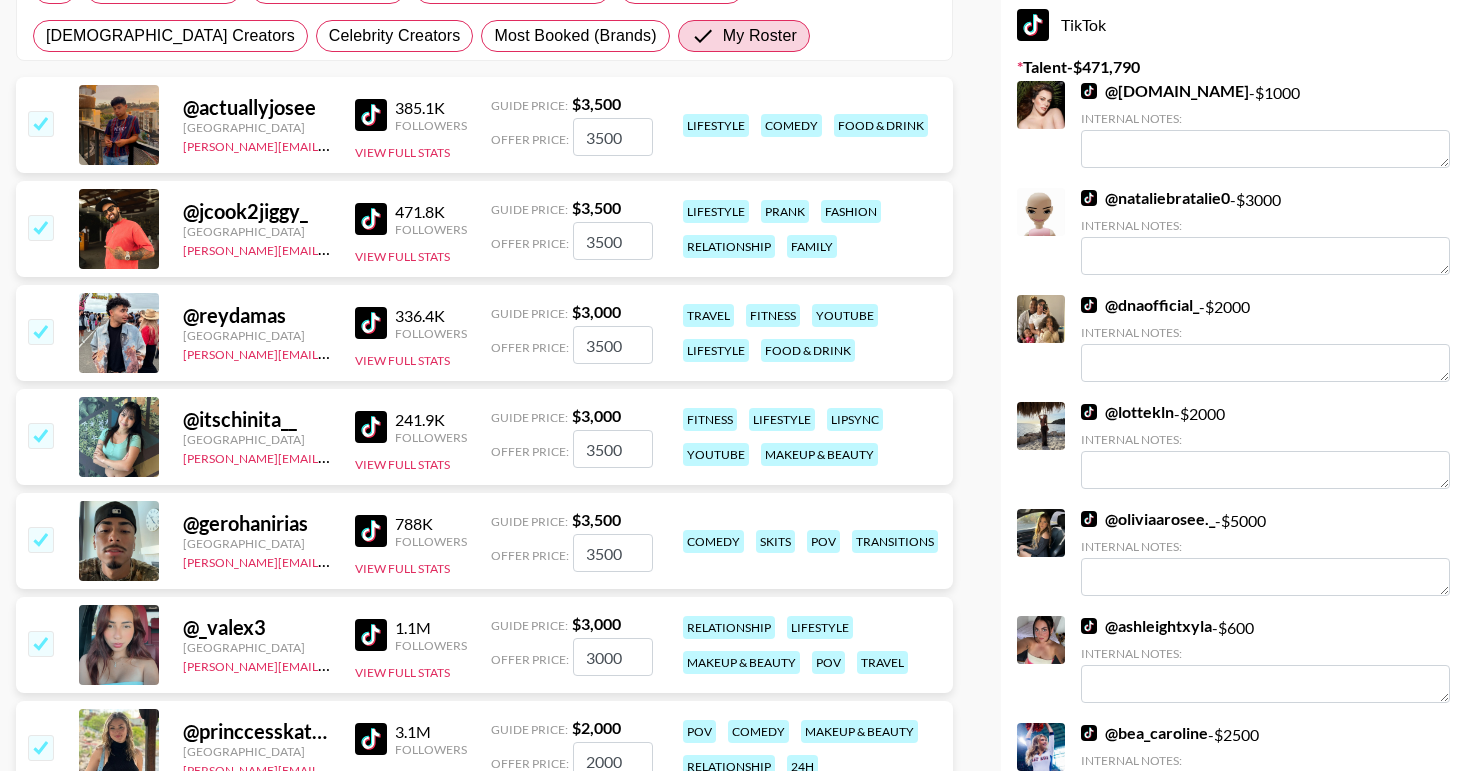 scroll, scrollTop: 378, scrollLeft: 0, axis: vertical 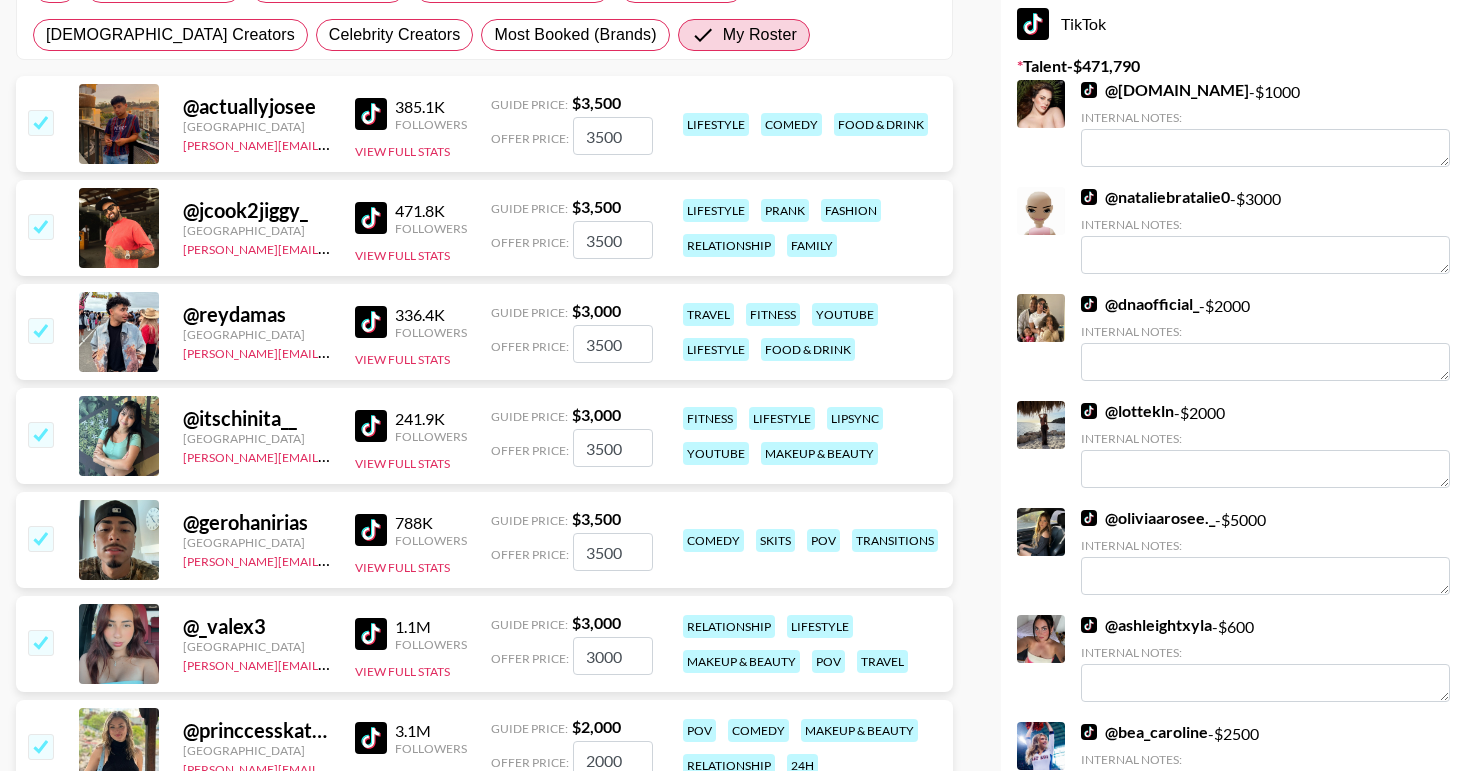 click on "3000" at bounding box center [613, 656] 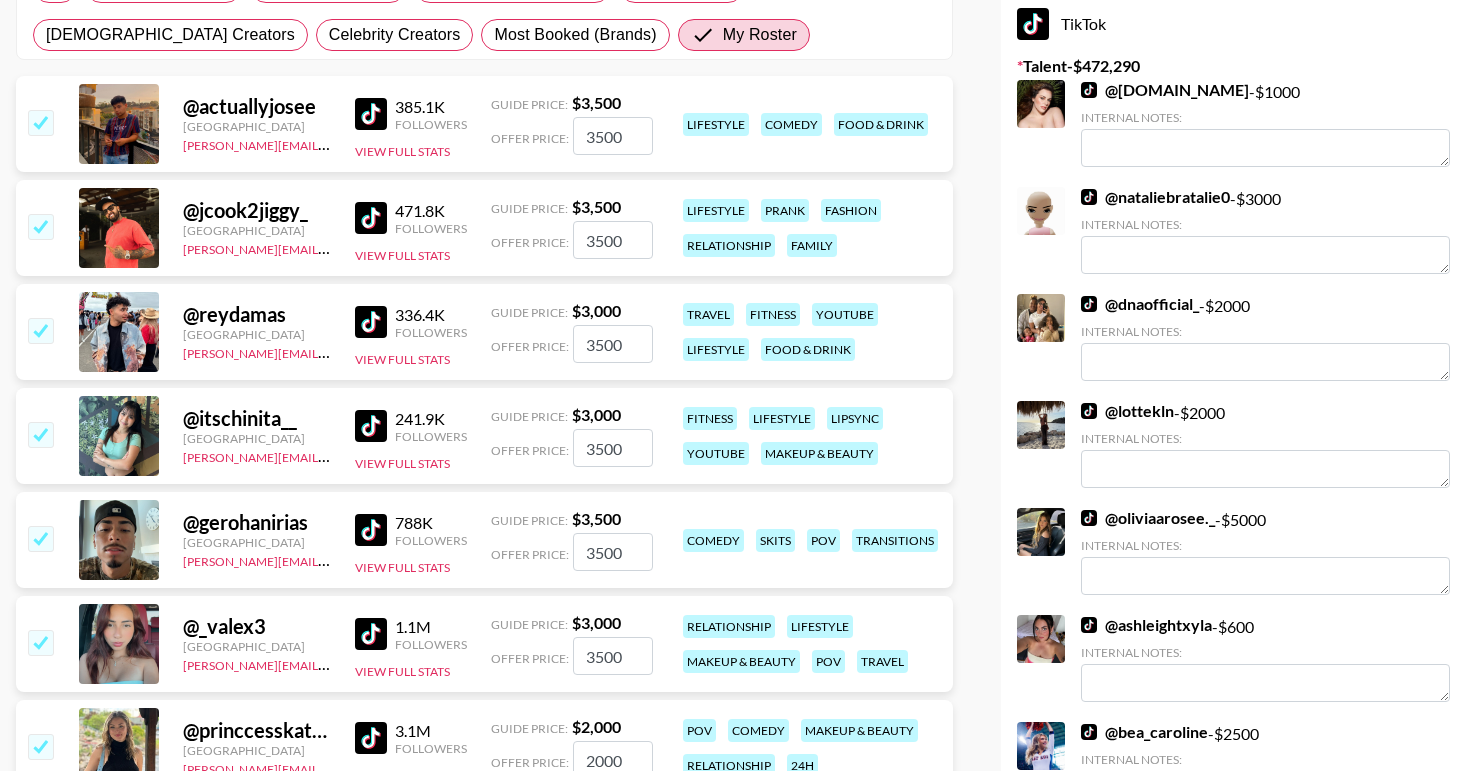 type on "3500" 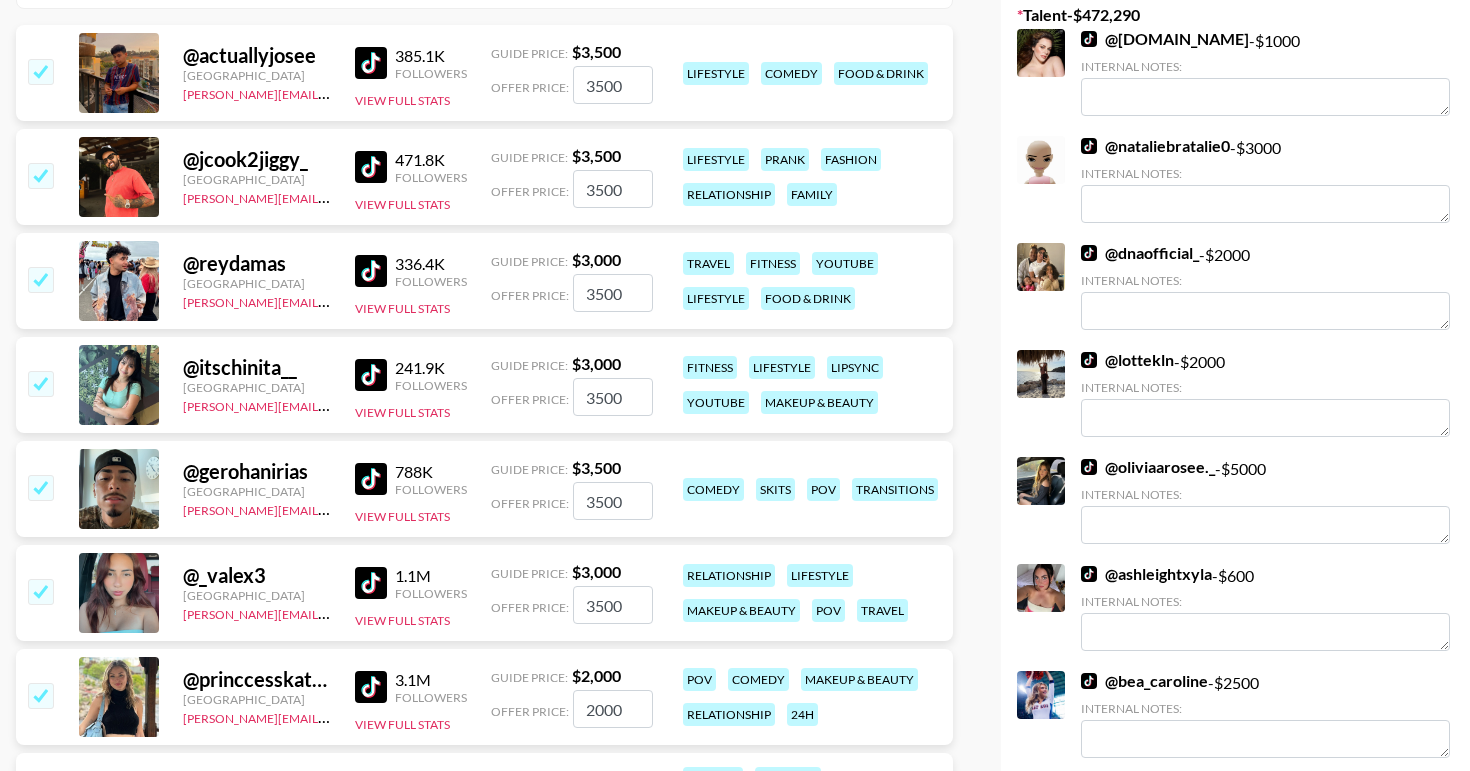 scroll, scrollTop: 449, scrollLeft: 0, axis: vertical 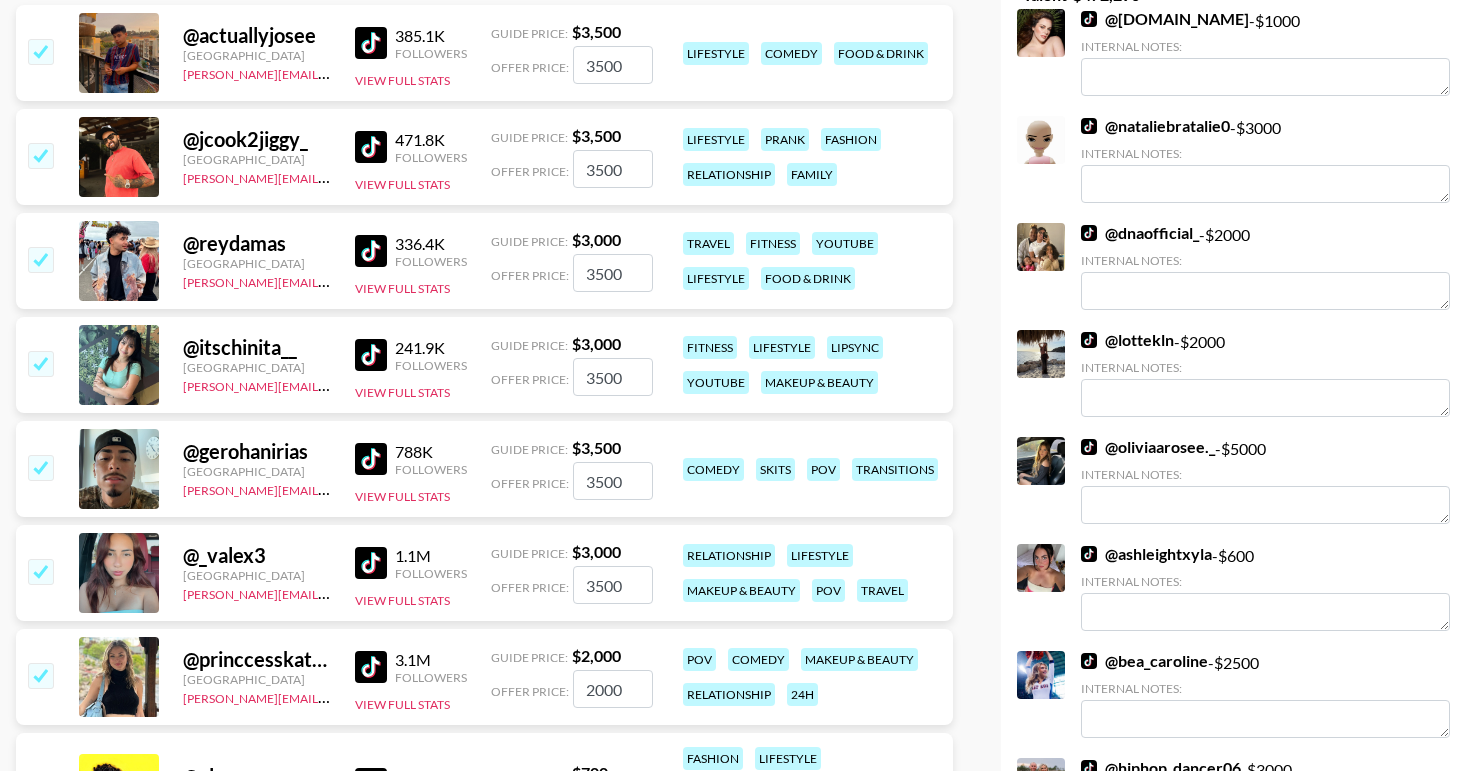 click on "3500" at bounding box center [613, 585] 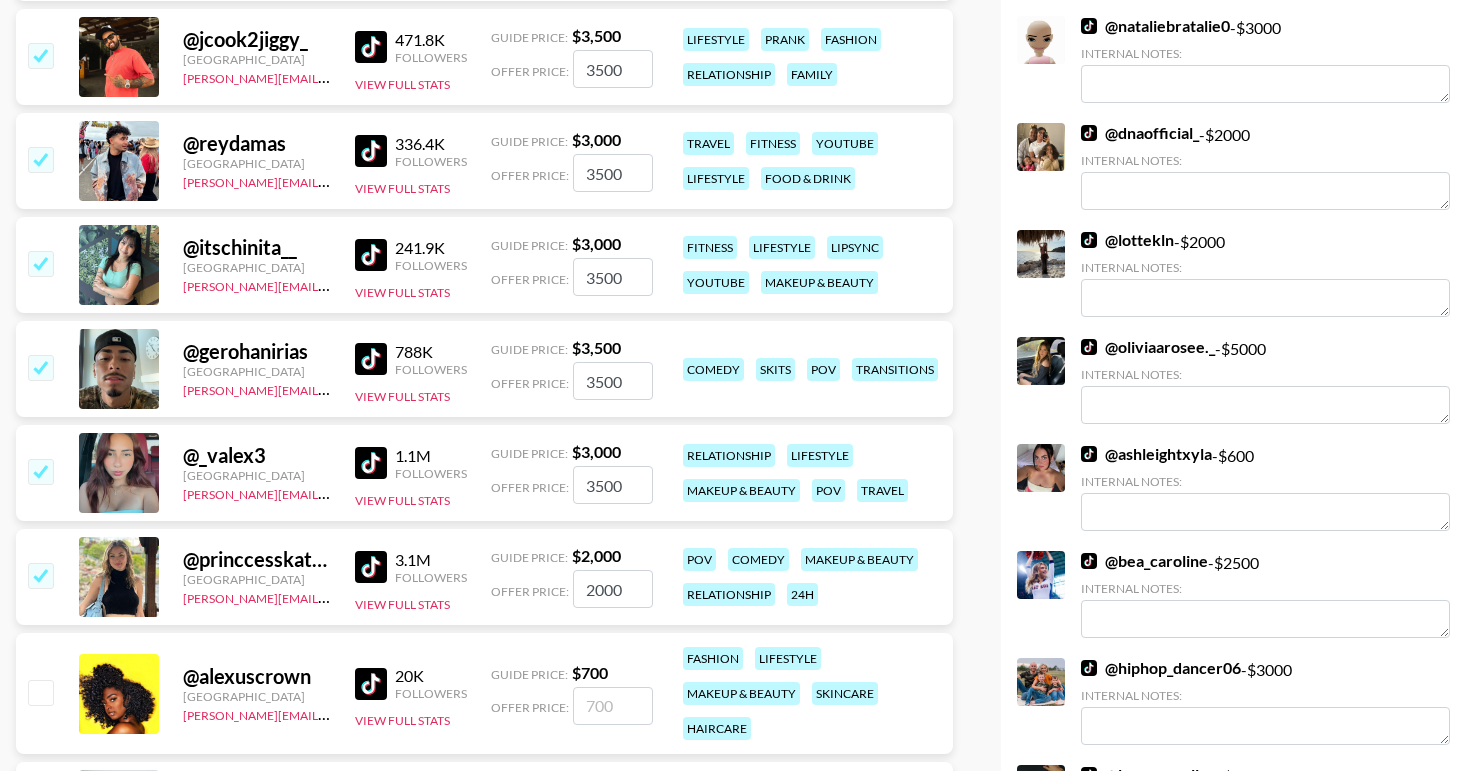 scroll, scrollTop: 560, scrollLeft: 0, axis: vertical 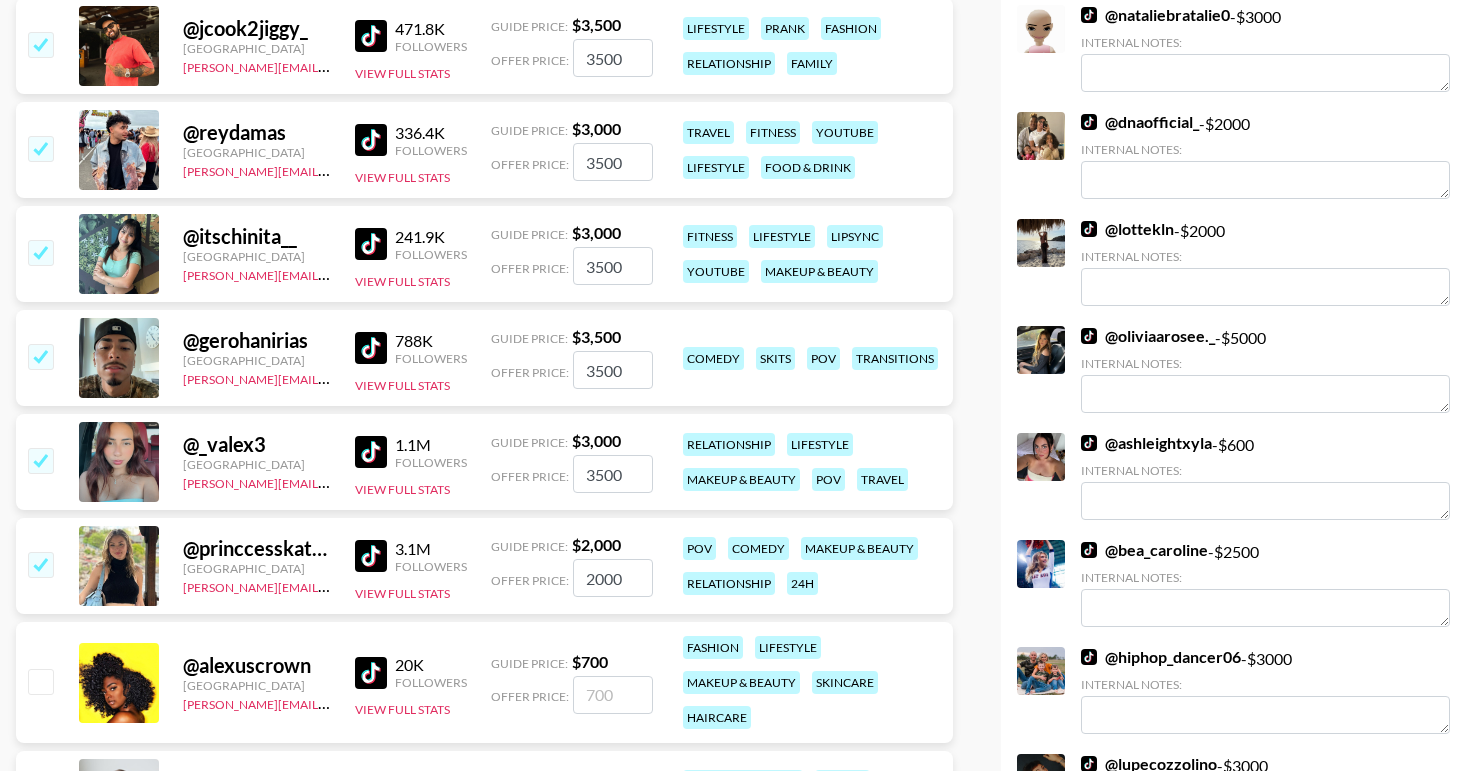 drag, startPoint x: 629, startPoint y: 589, endPoint x: 552, endPoint y: 581, distance: 77.41447 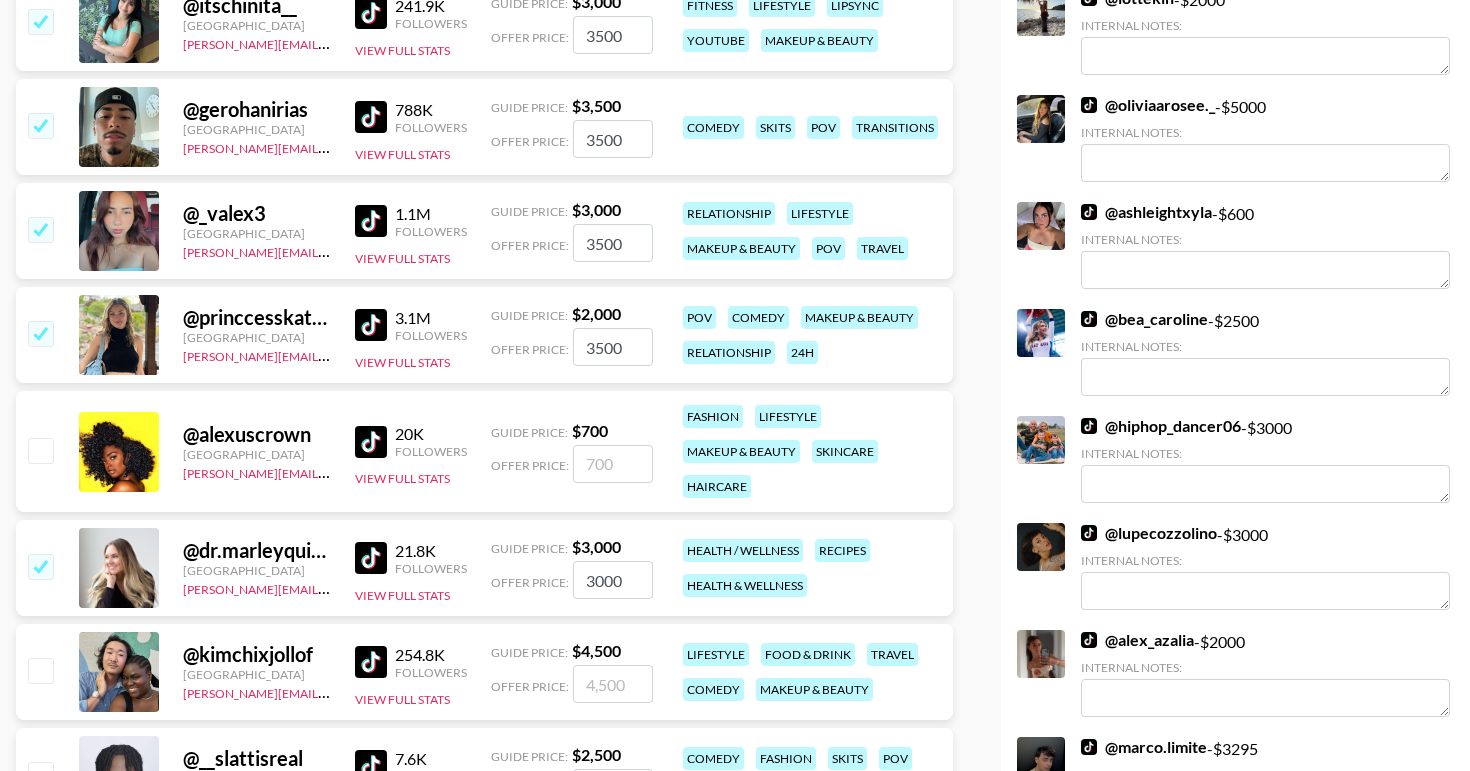 scroll, scrollTop: 800, scrollLeft: 0, axis: vertical 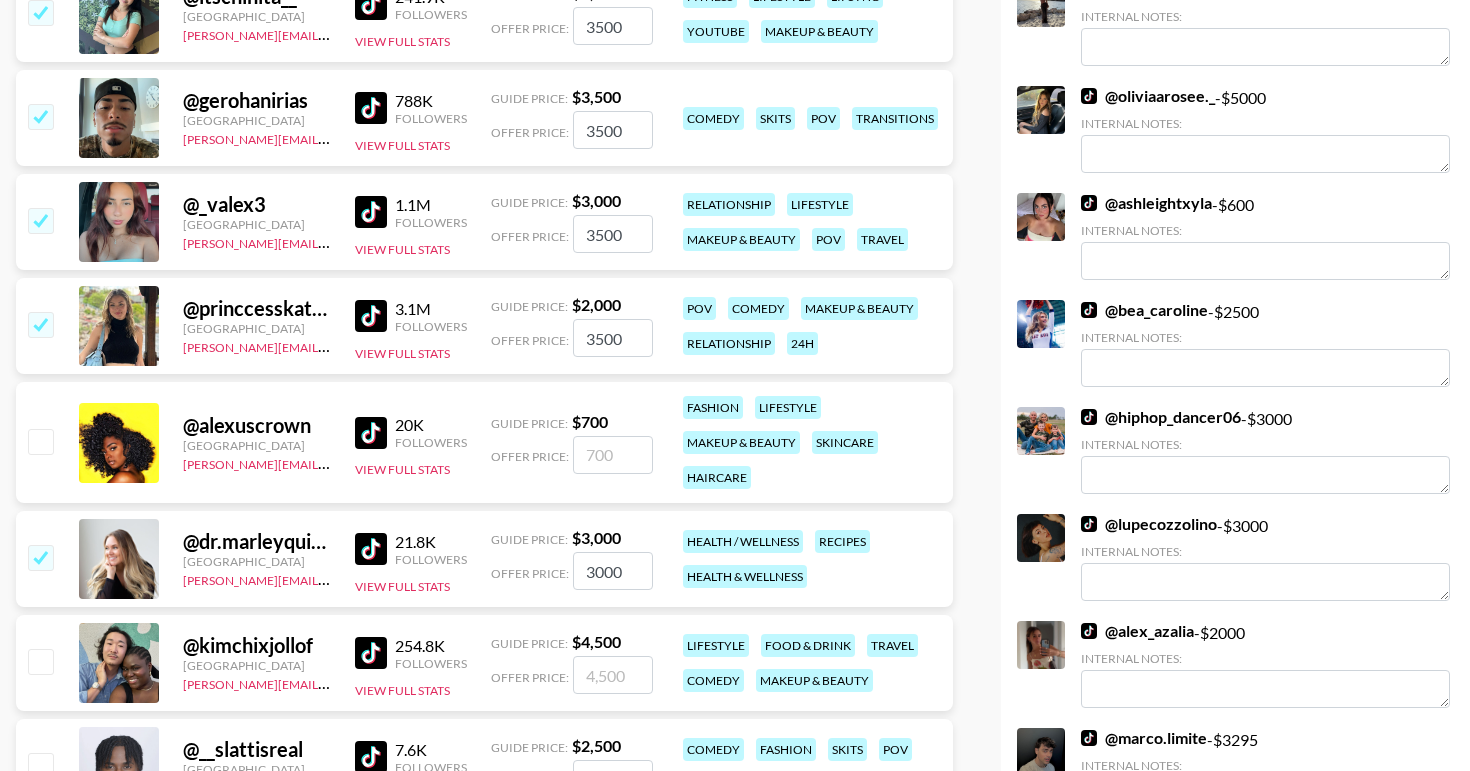 type on "3500" 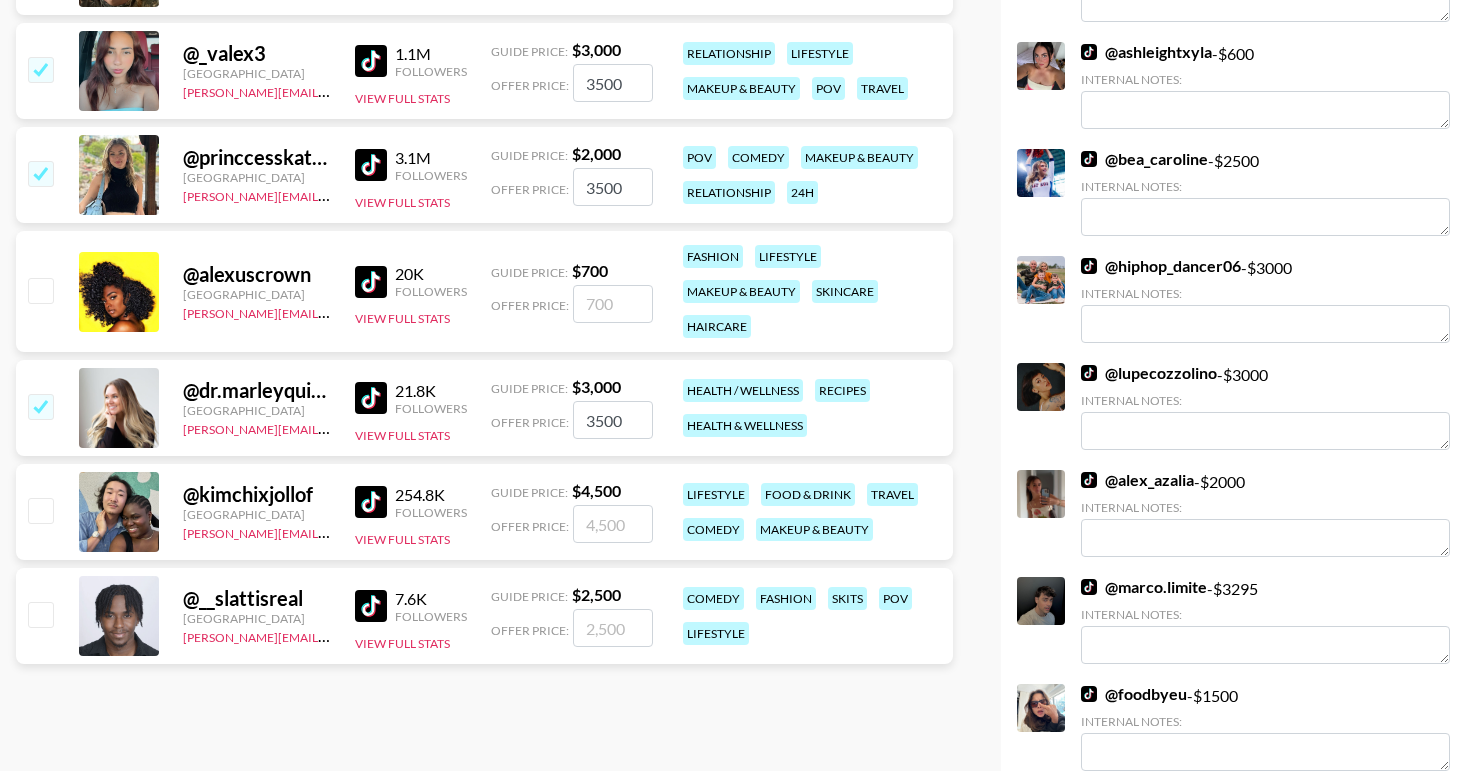 scroll, scrollTop: 957, scrollLeft: 0, axis: vertical 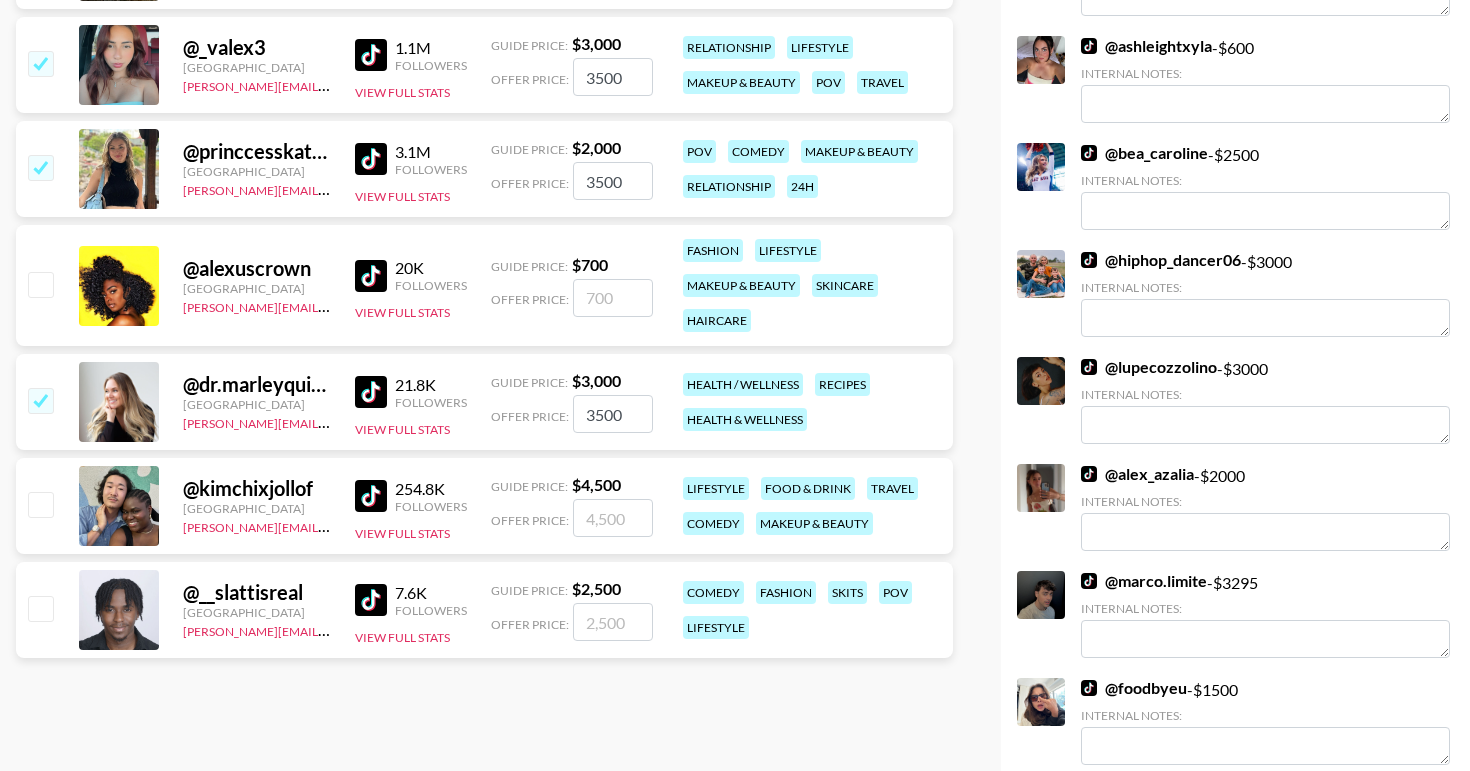 type on "3500" 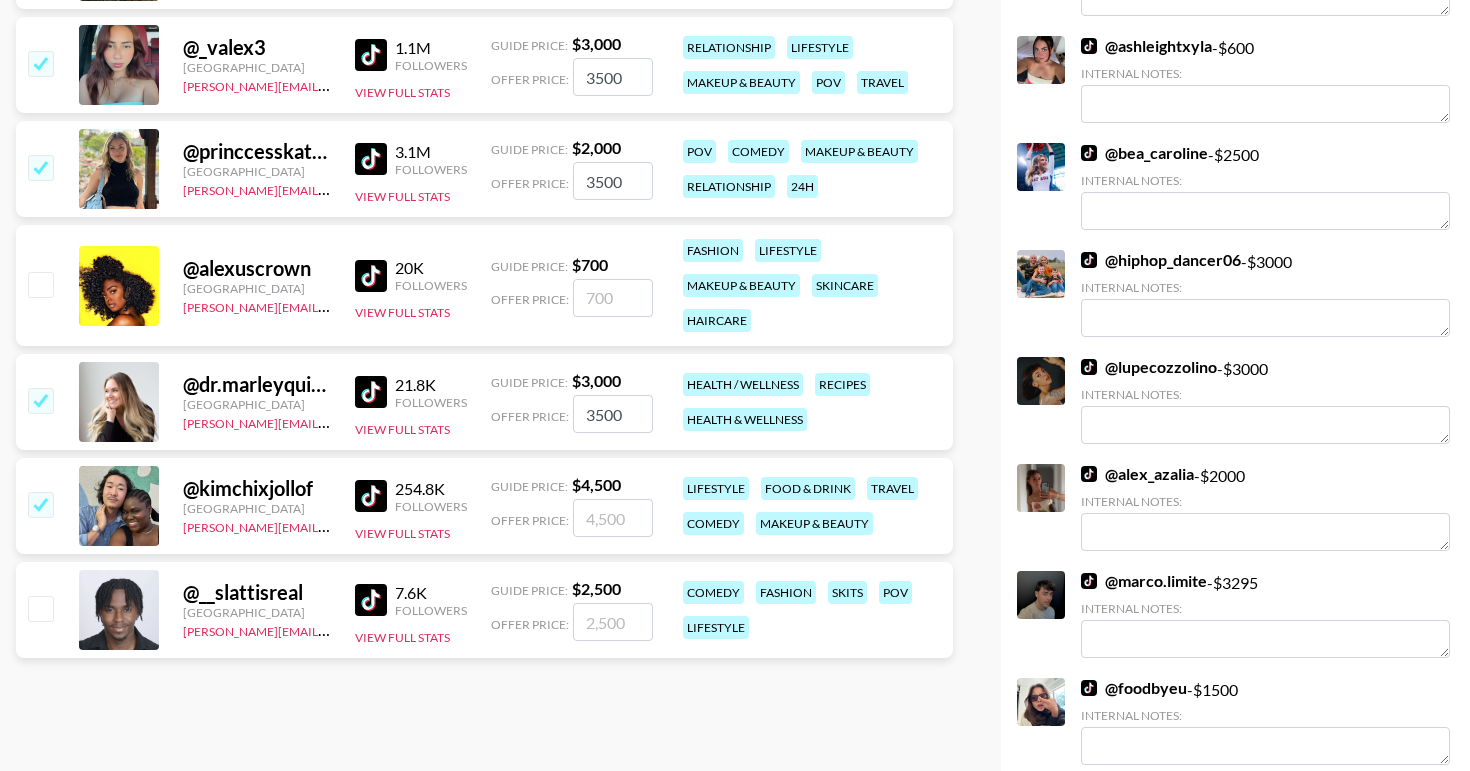 checkbox on "true" 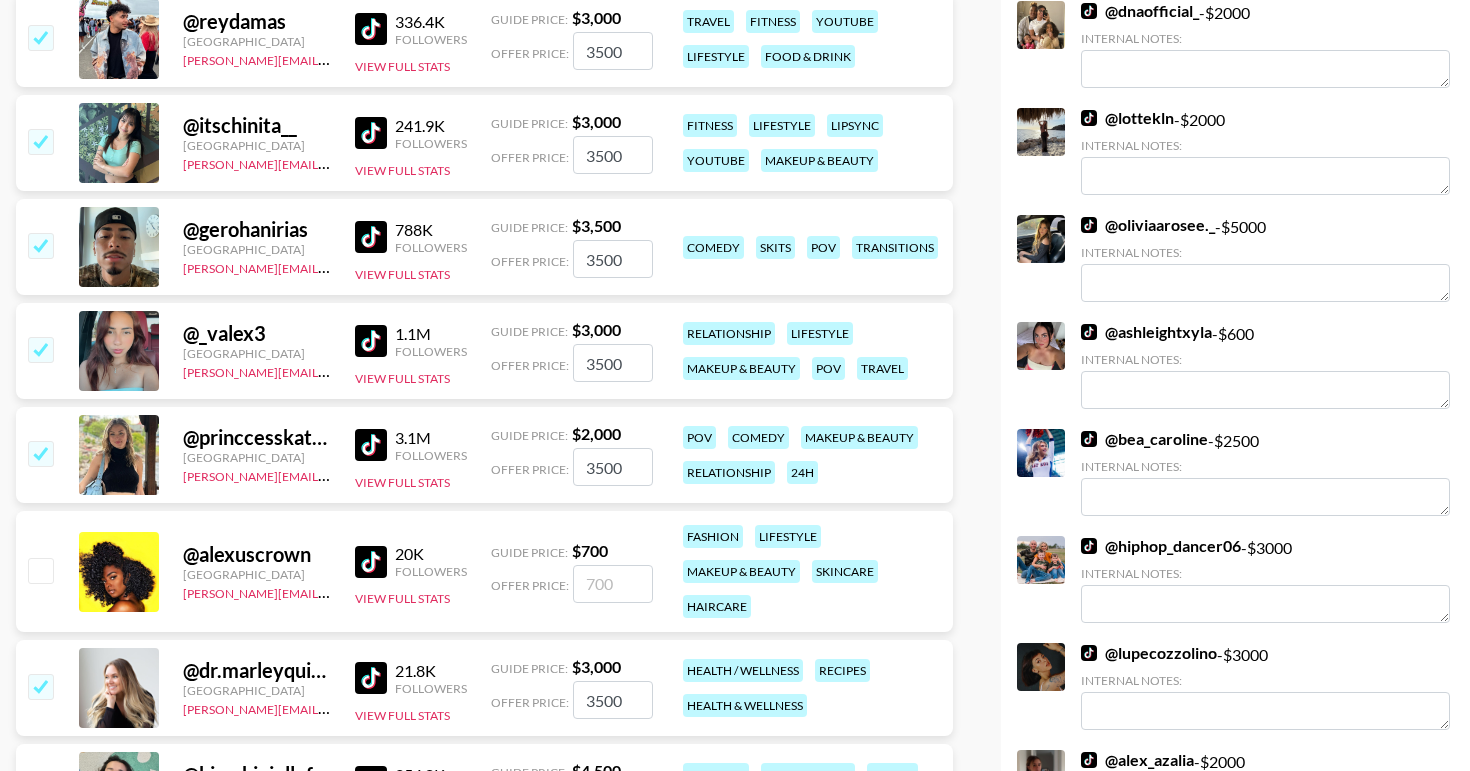 scroll, scrollTop: 332, scrollLeft: 0, axis: vertical 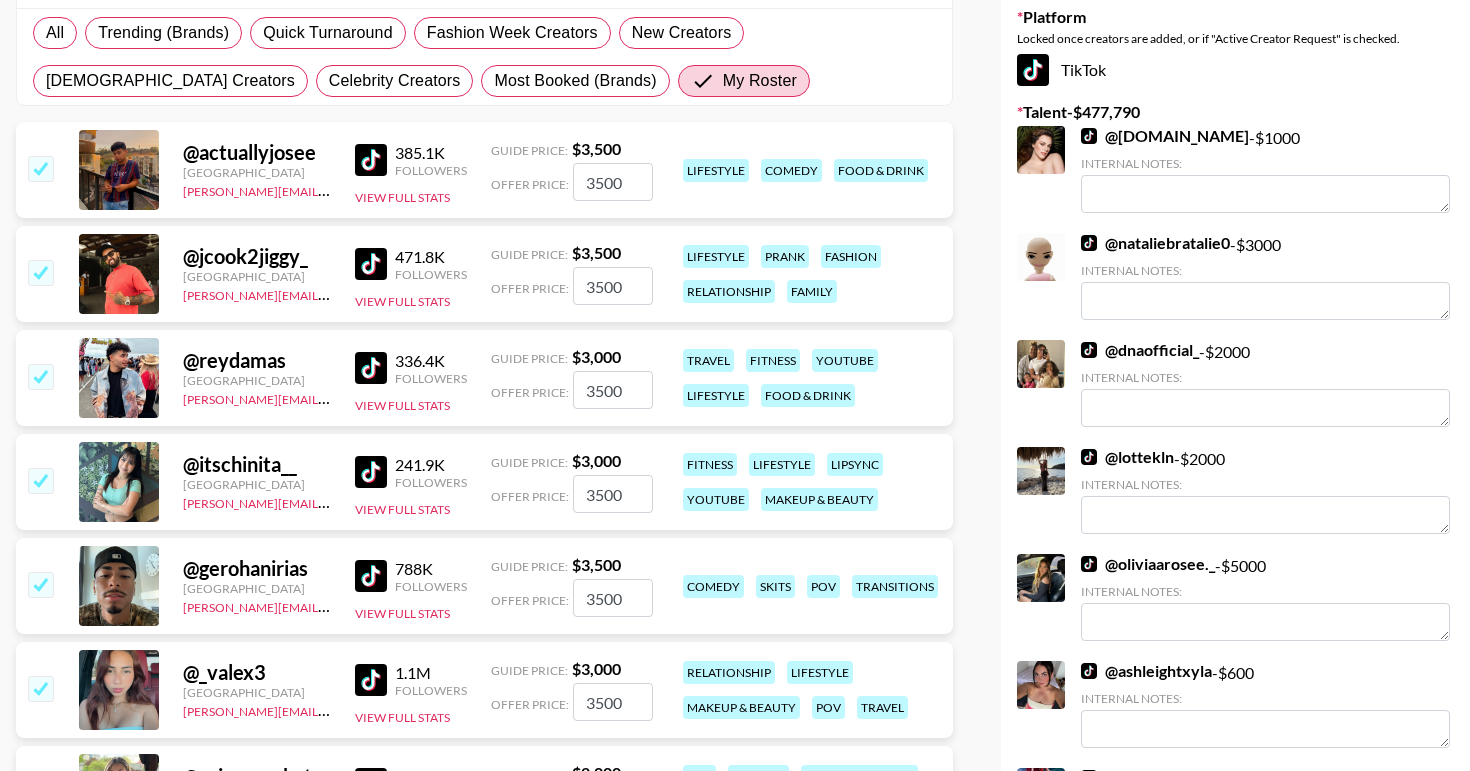 type on "3500" 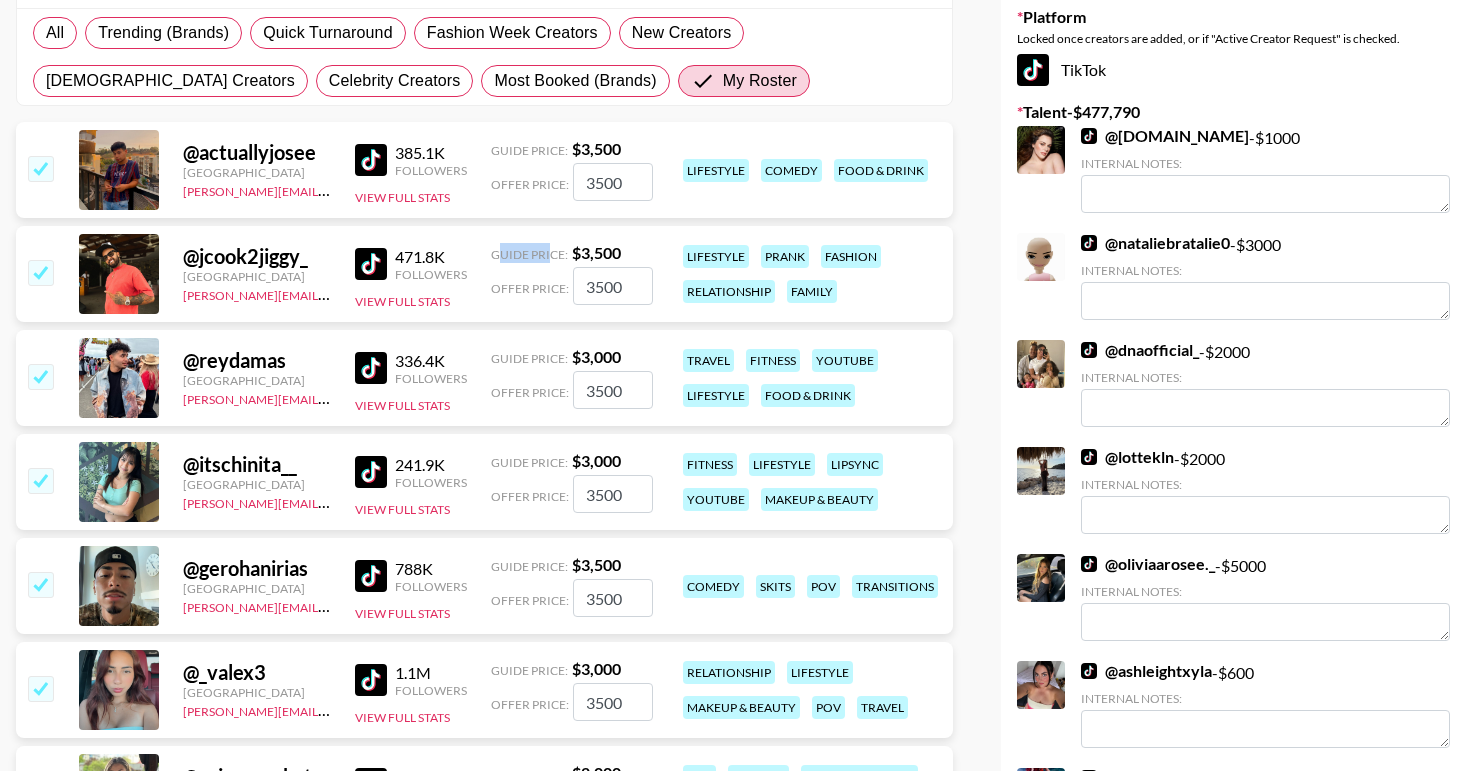 drag, startPoint x: 495, startPoint y: 250, endPoint x: 552, endPoint y: 250, distance: 57 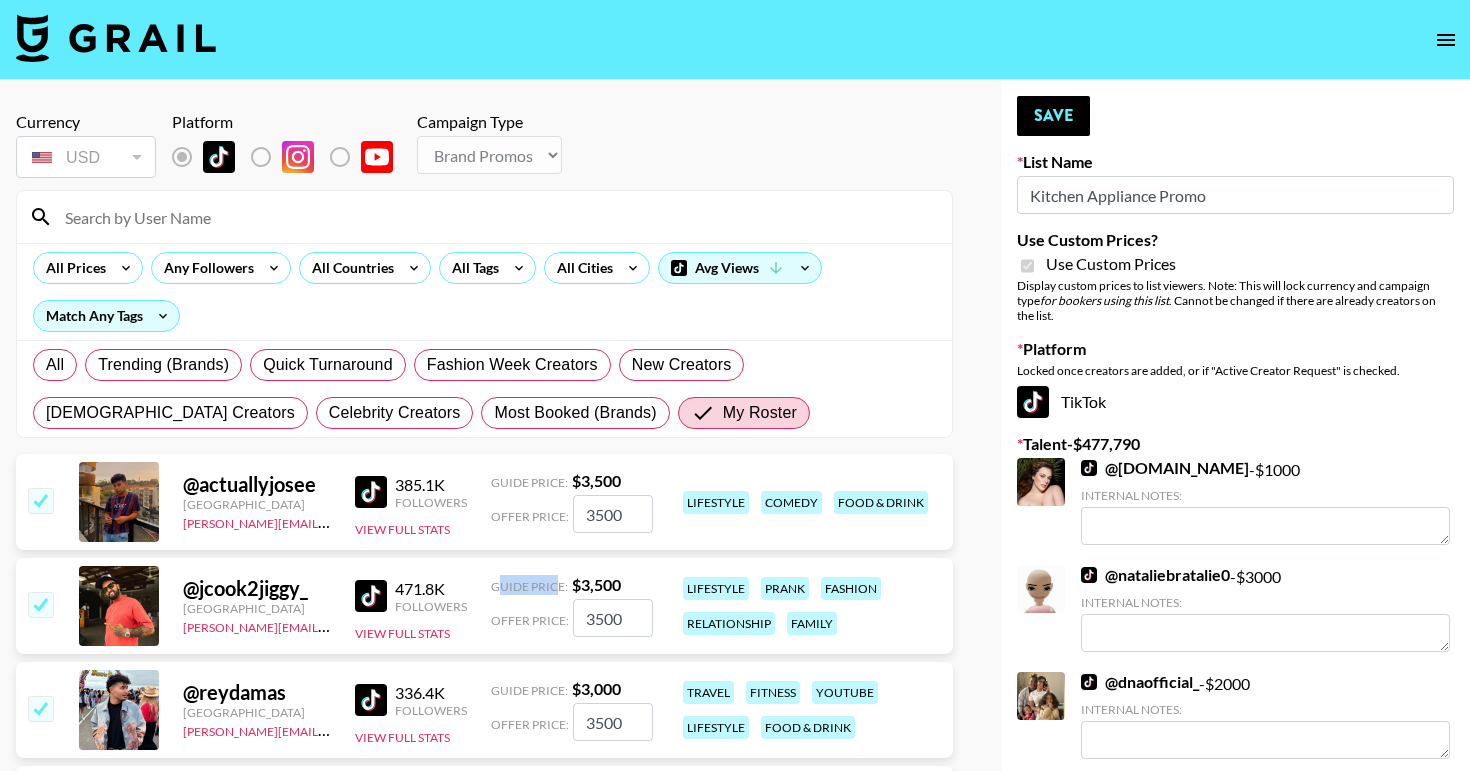 scroll, scrollTop: 105, scrollLeft: 0, axis: vertical 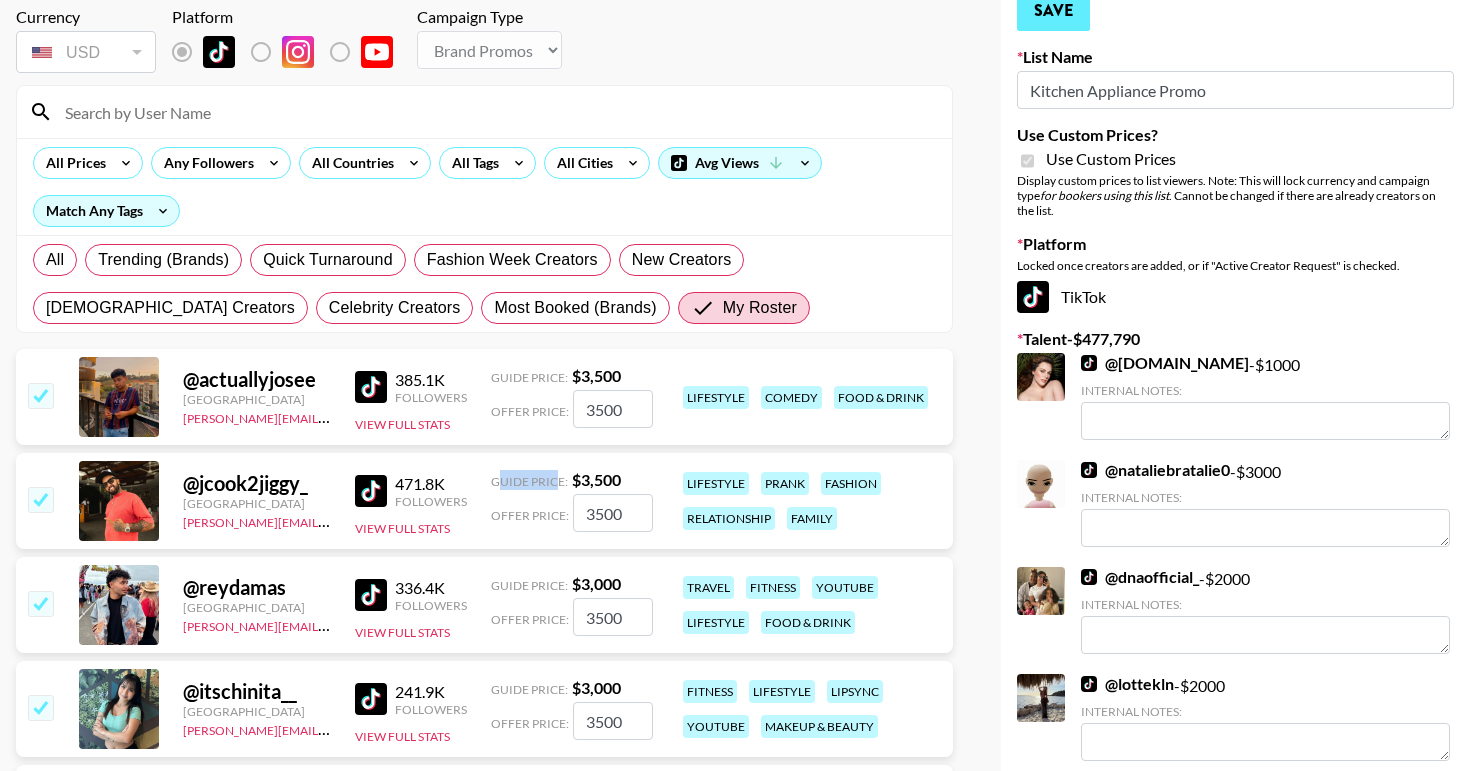 click on "Save" at bounding box center (1053, 11) 